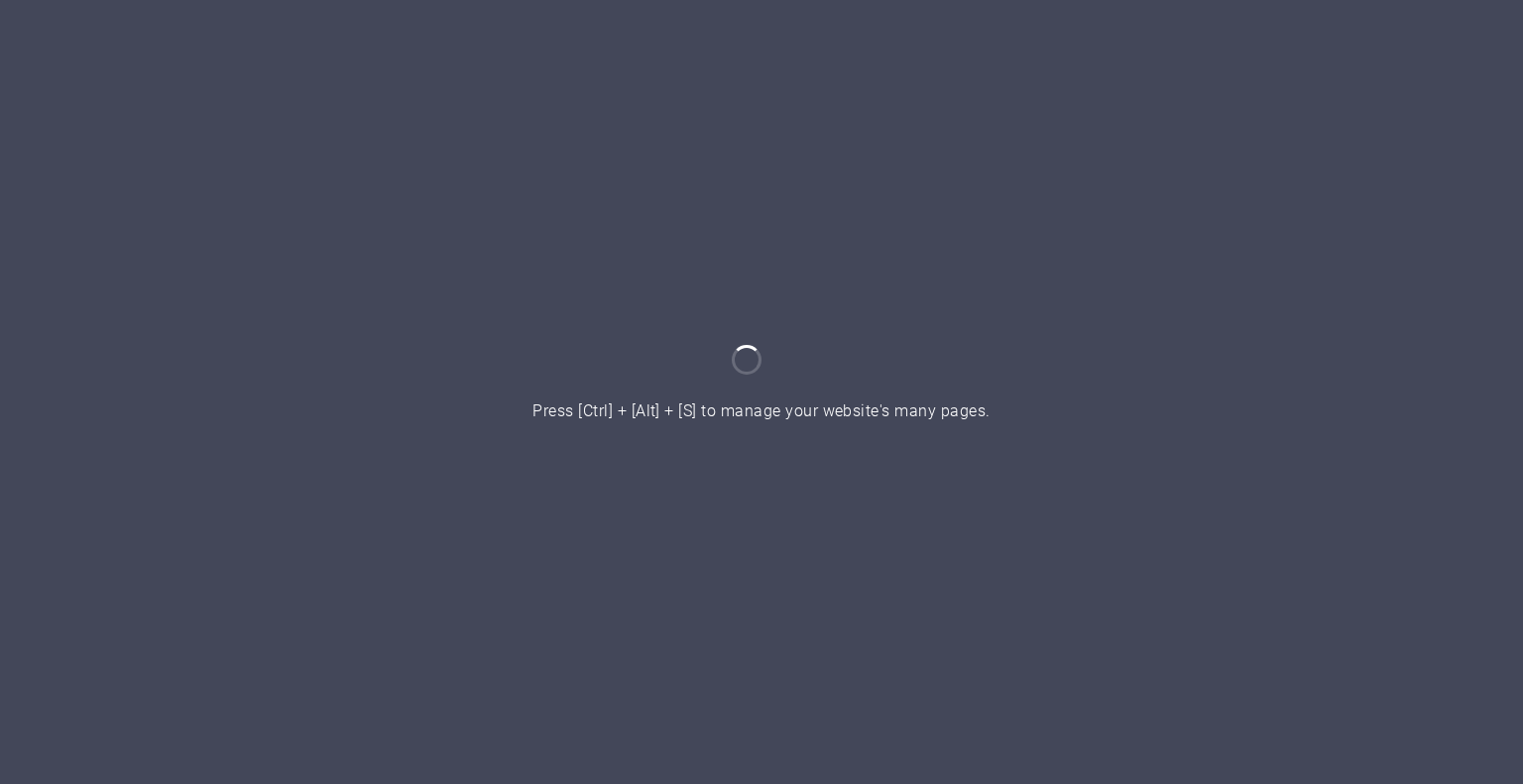 scroll, scrollTop: 0, scrollLeft: 0, axis: both 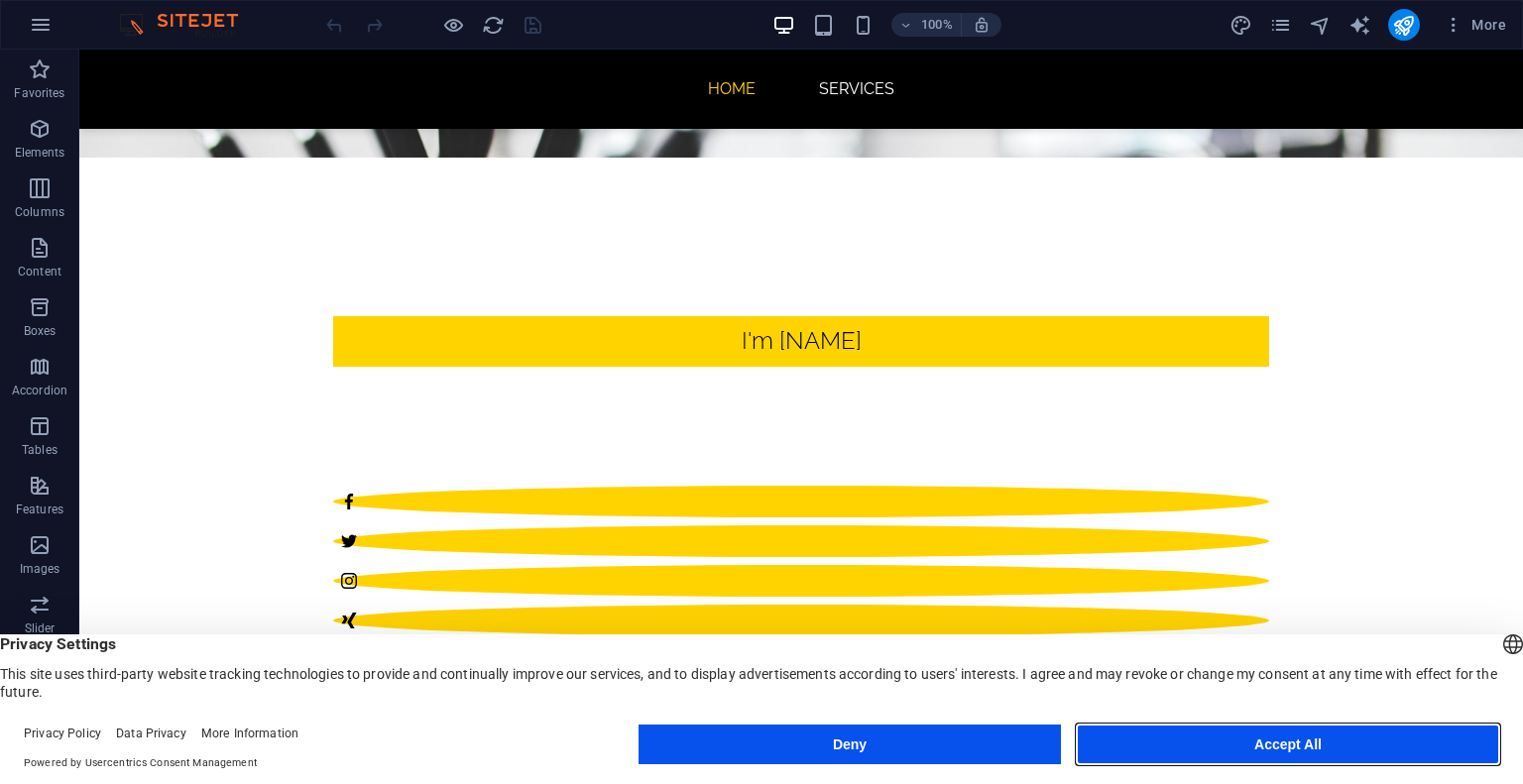 click on "Accept All" at bounding box center [1288, 744] 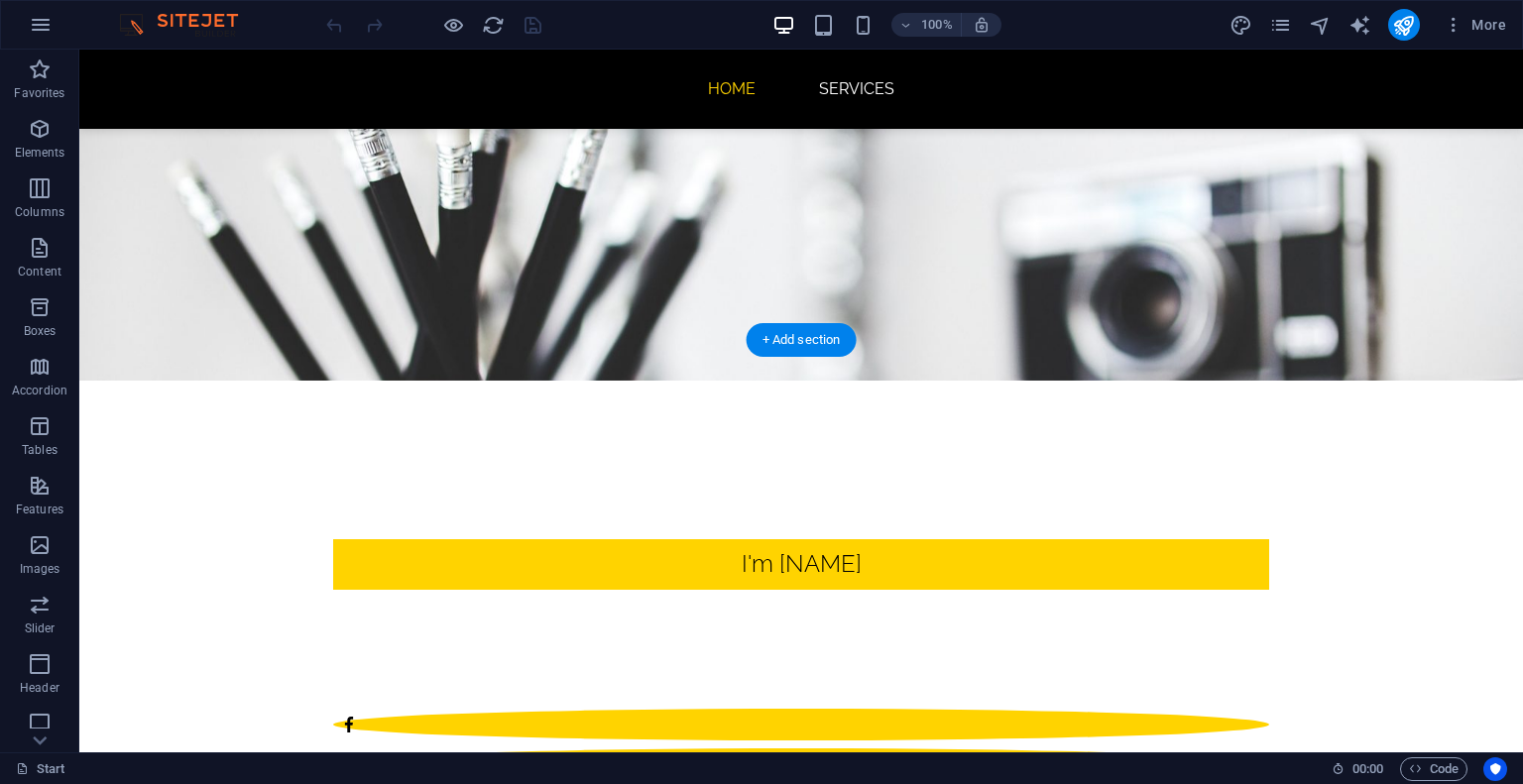 scroll, scrollTop: 198, scrollLeft: 0, axis: vertical 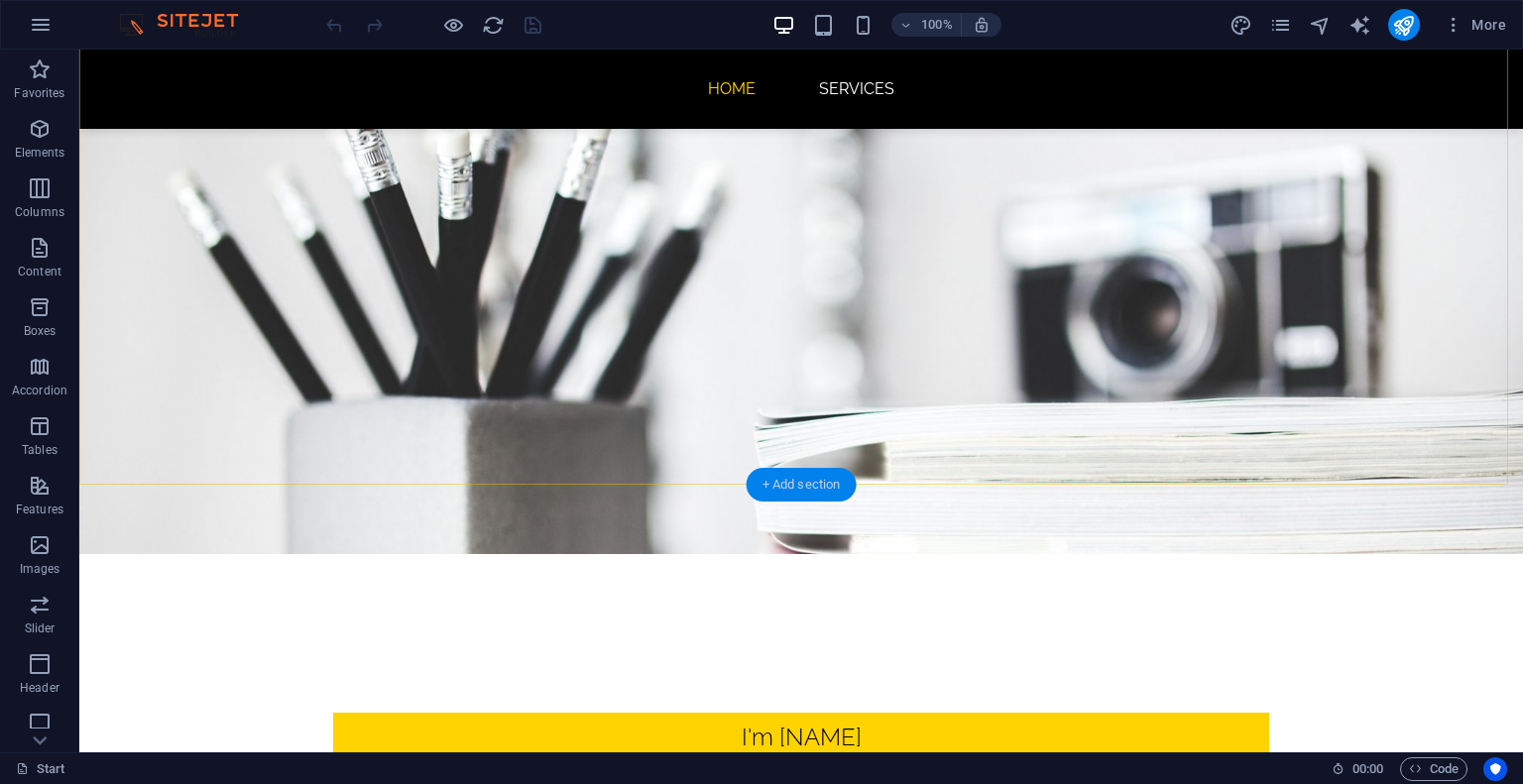 click on "+ Add section" at bounding box center [801, 485] 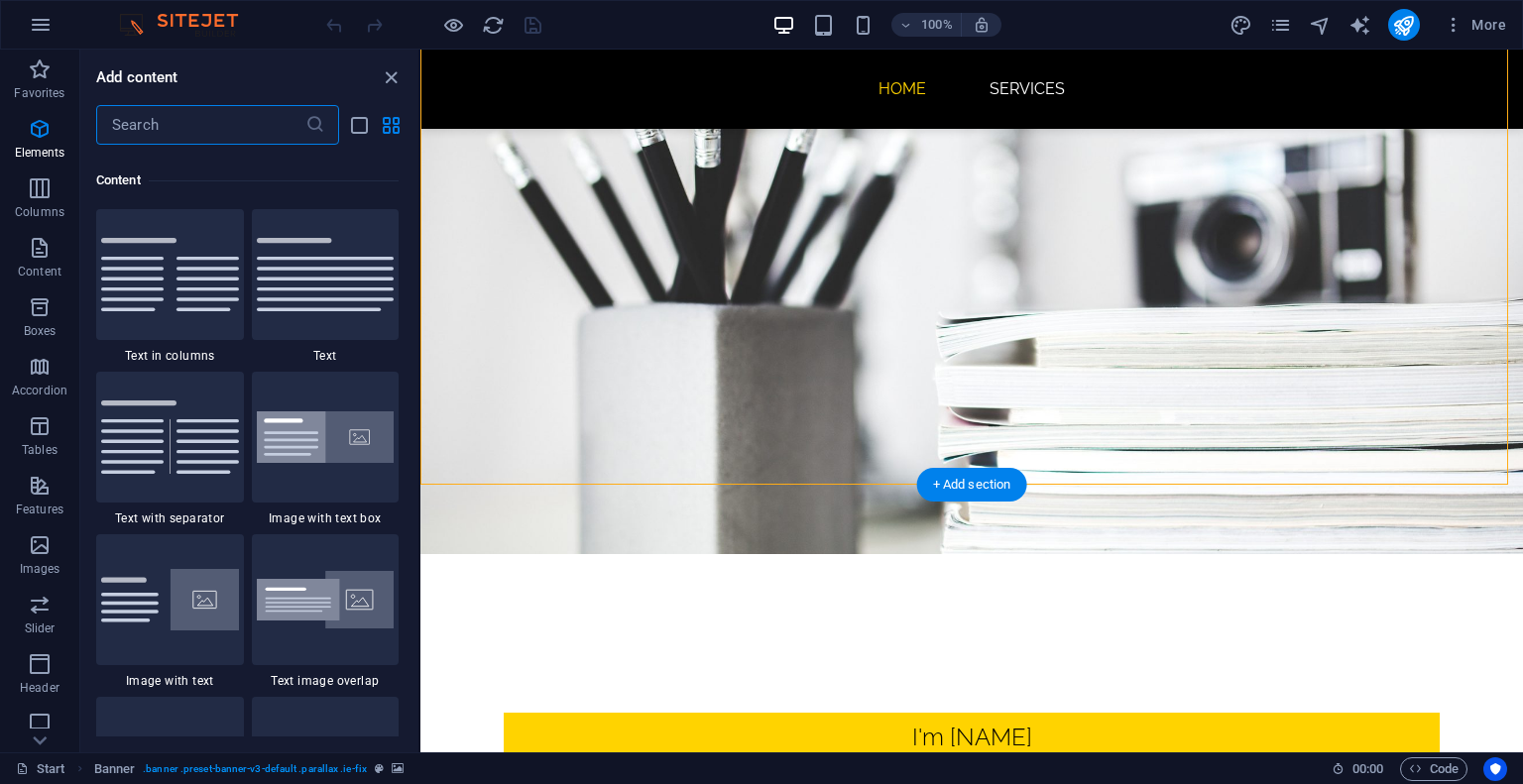 scroll, scrollTop: 3468, scrollLeft: 0, axis: vertical 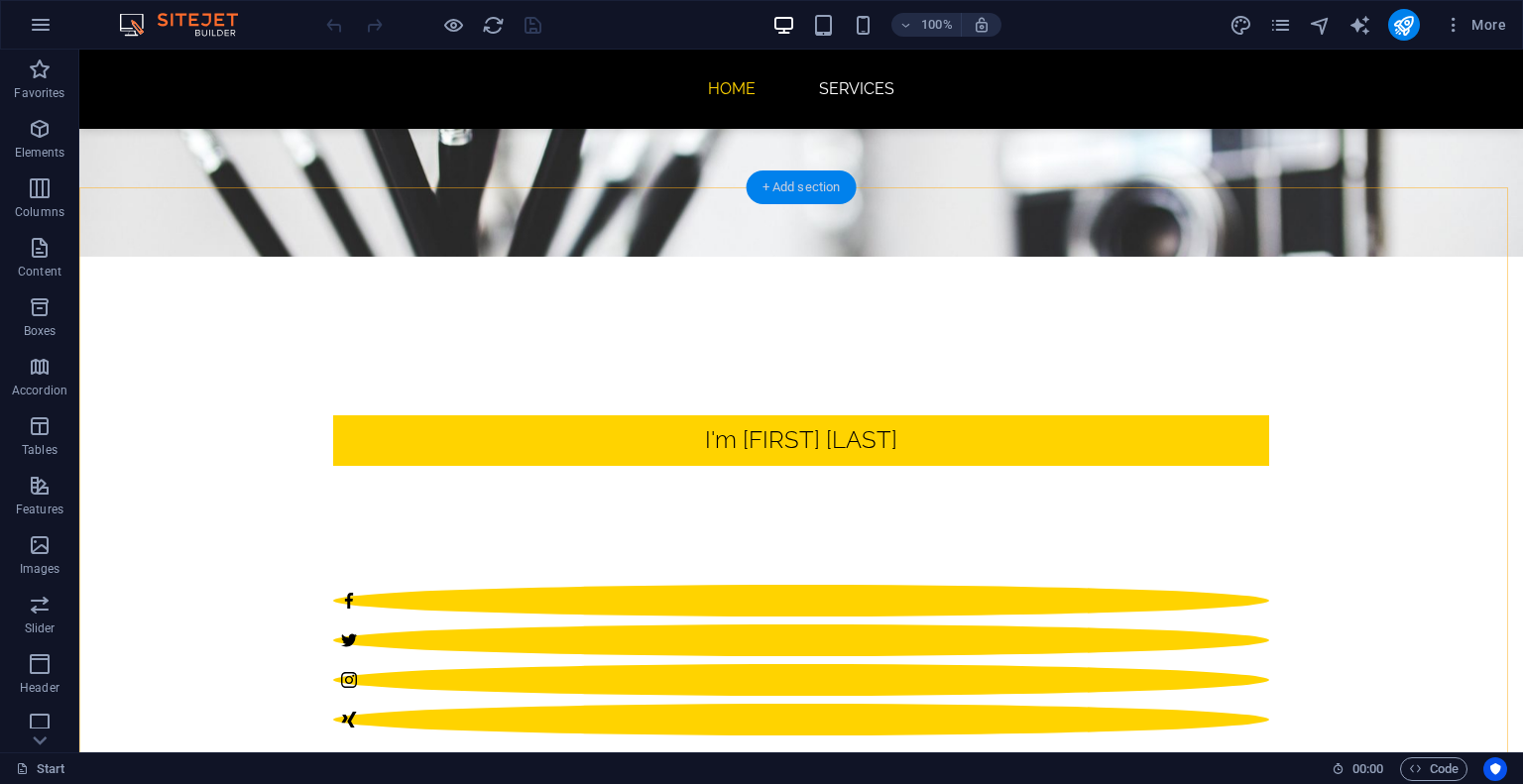 drag, startPoint x: 804, startPoint y: 197, endPoint x: 400, endPoint y: 160, distance: 405.69077 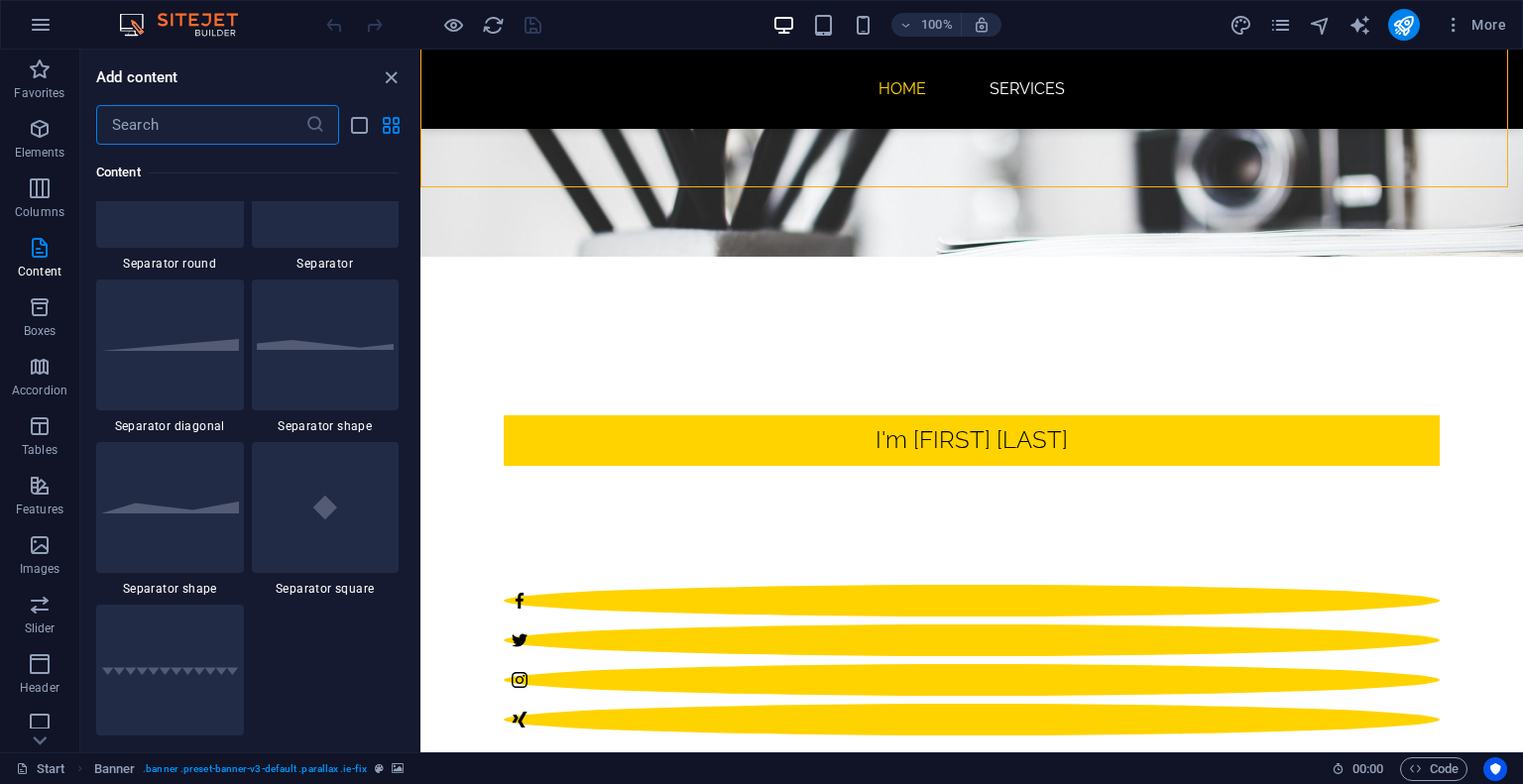 scroll, scrollTop: 4856, scrollLeft: 0, axis: vertical 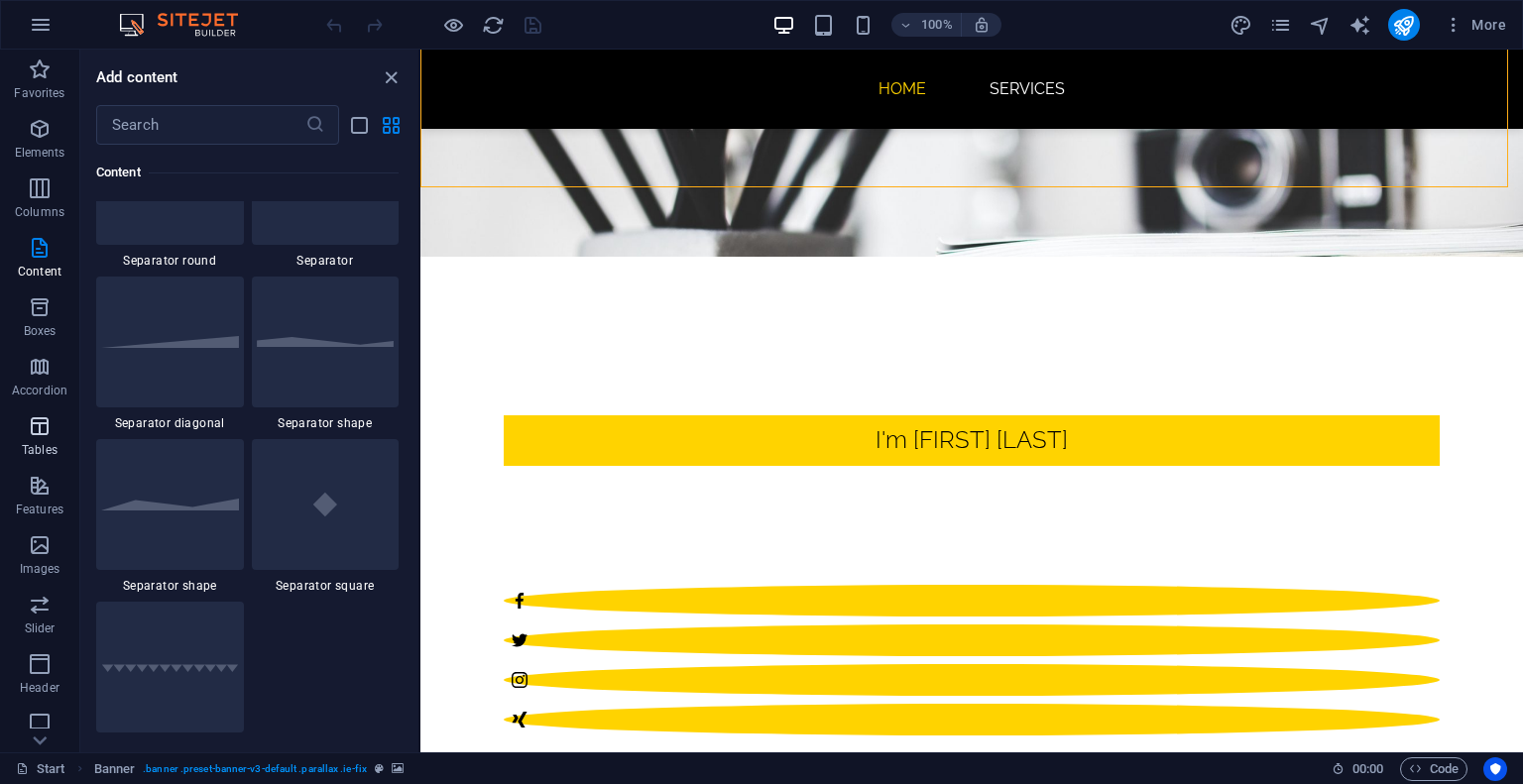 click at bounding box center (40, 426) 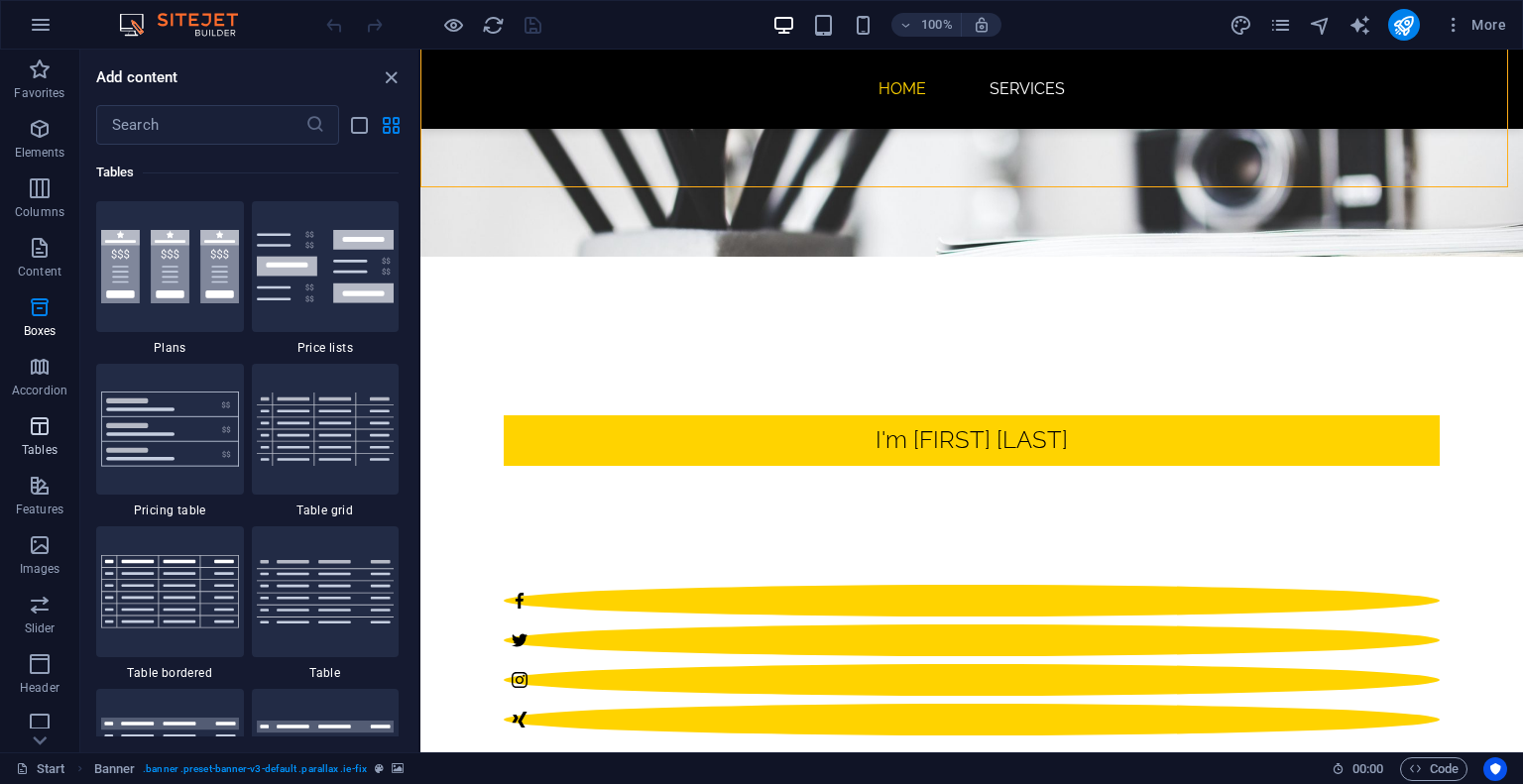 scroll, scrollTop: 6865, scrollLeft: 0, axis: vertical 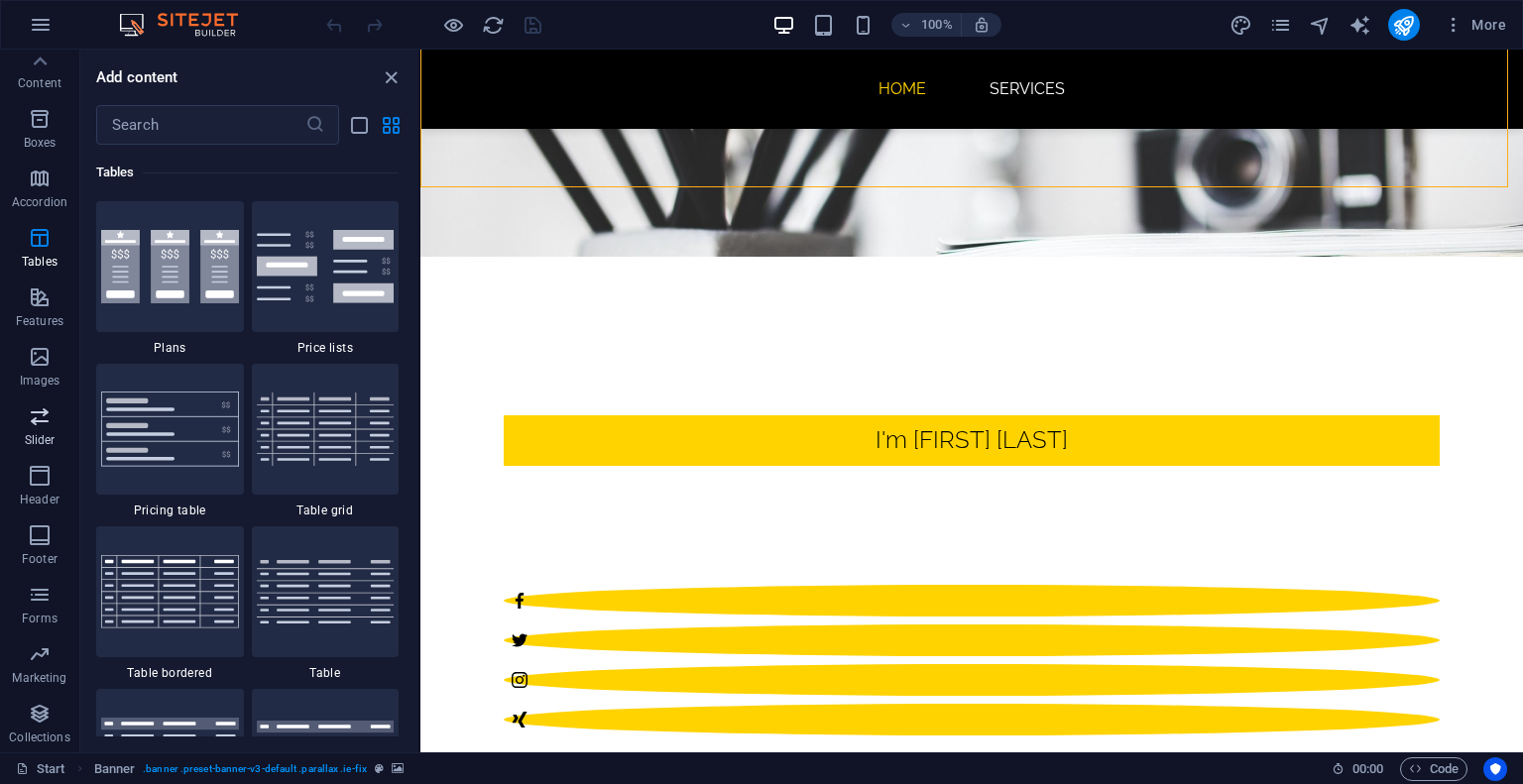 click on "Slider" at bounding box center [40, 440] 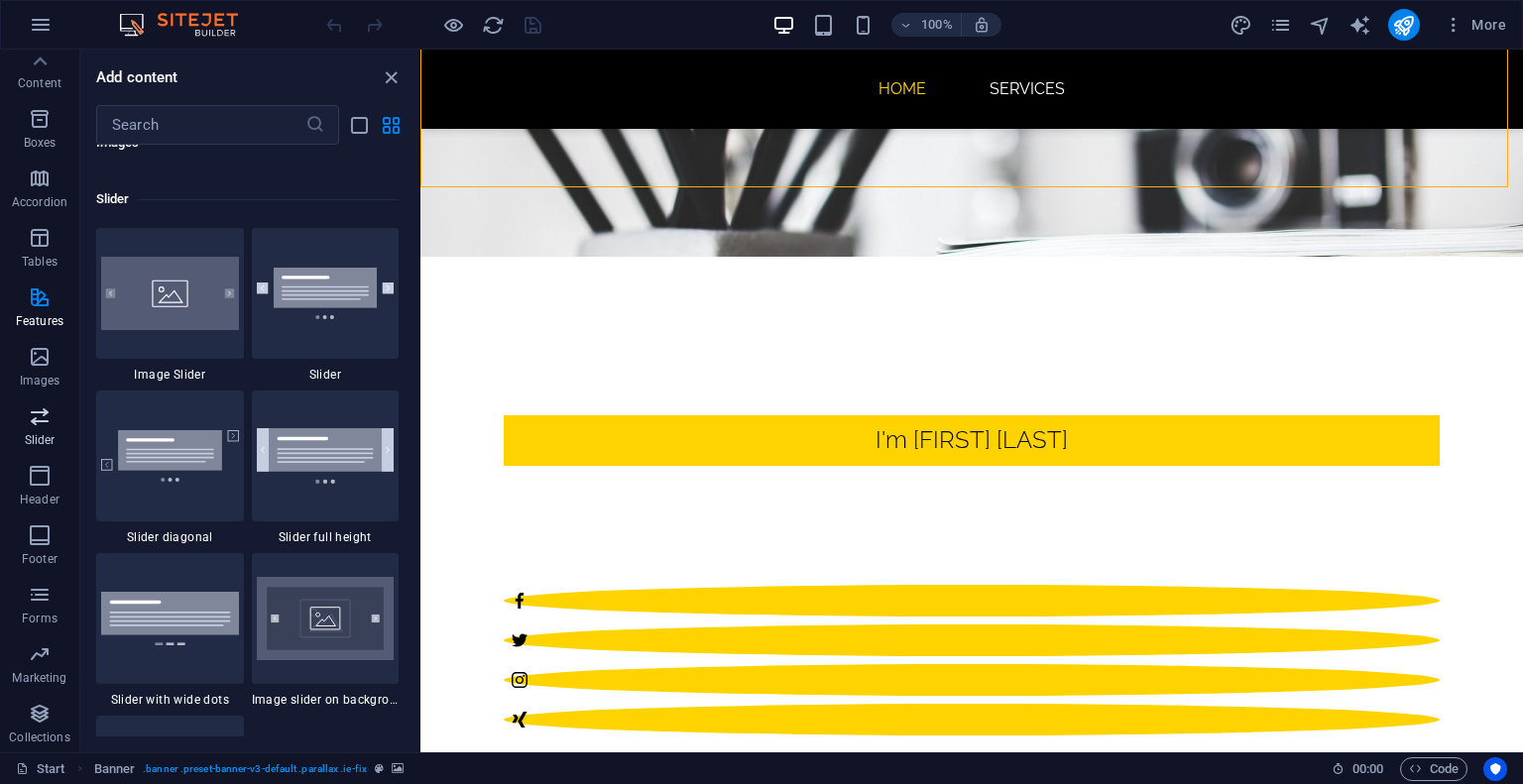 scroll, scrollTop: 11237, scrollLeft: 0, axis: vertical 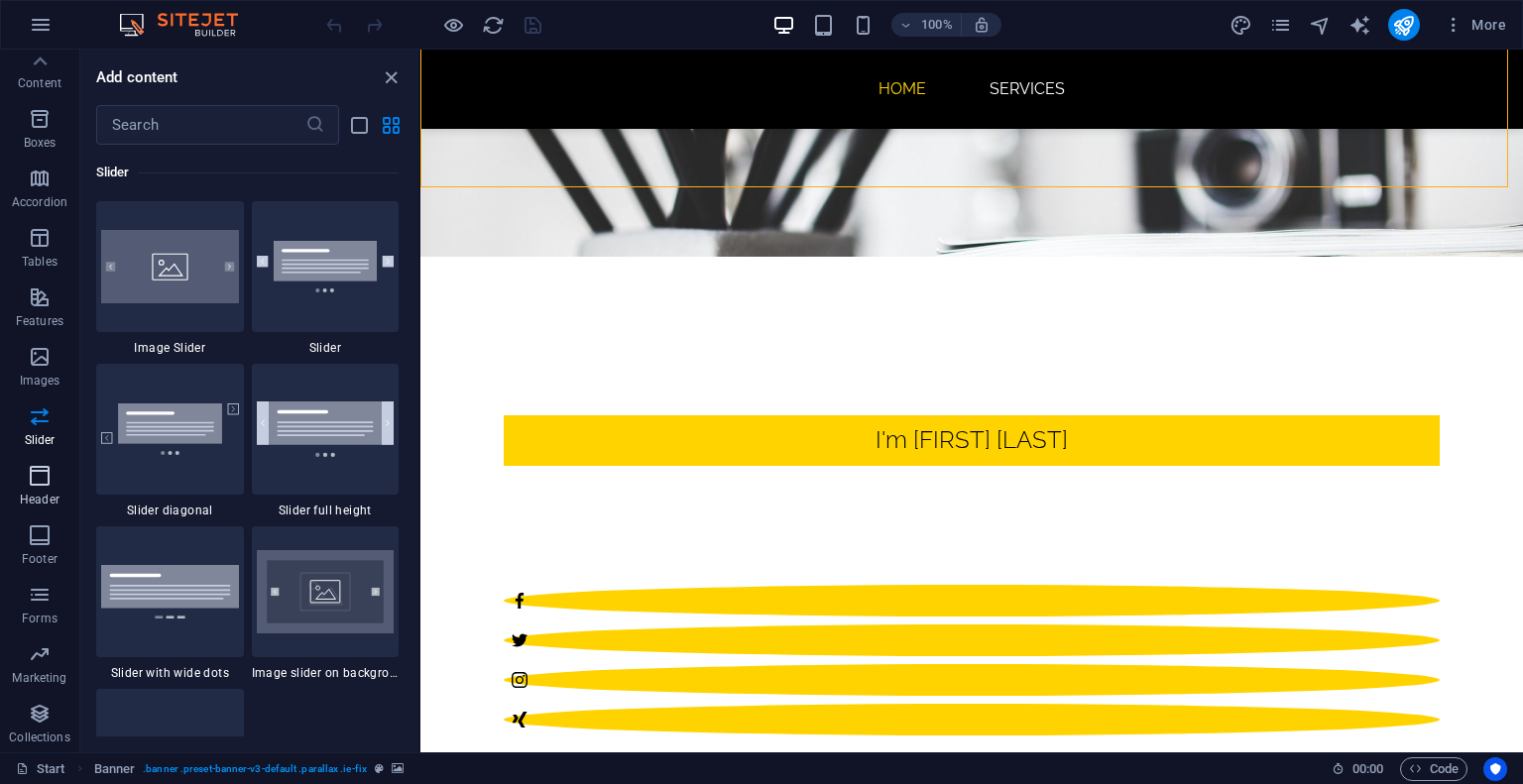 click at bounding box center [40, 476] 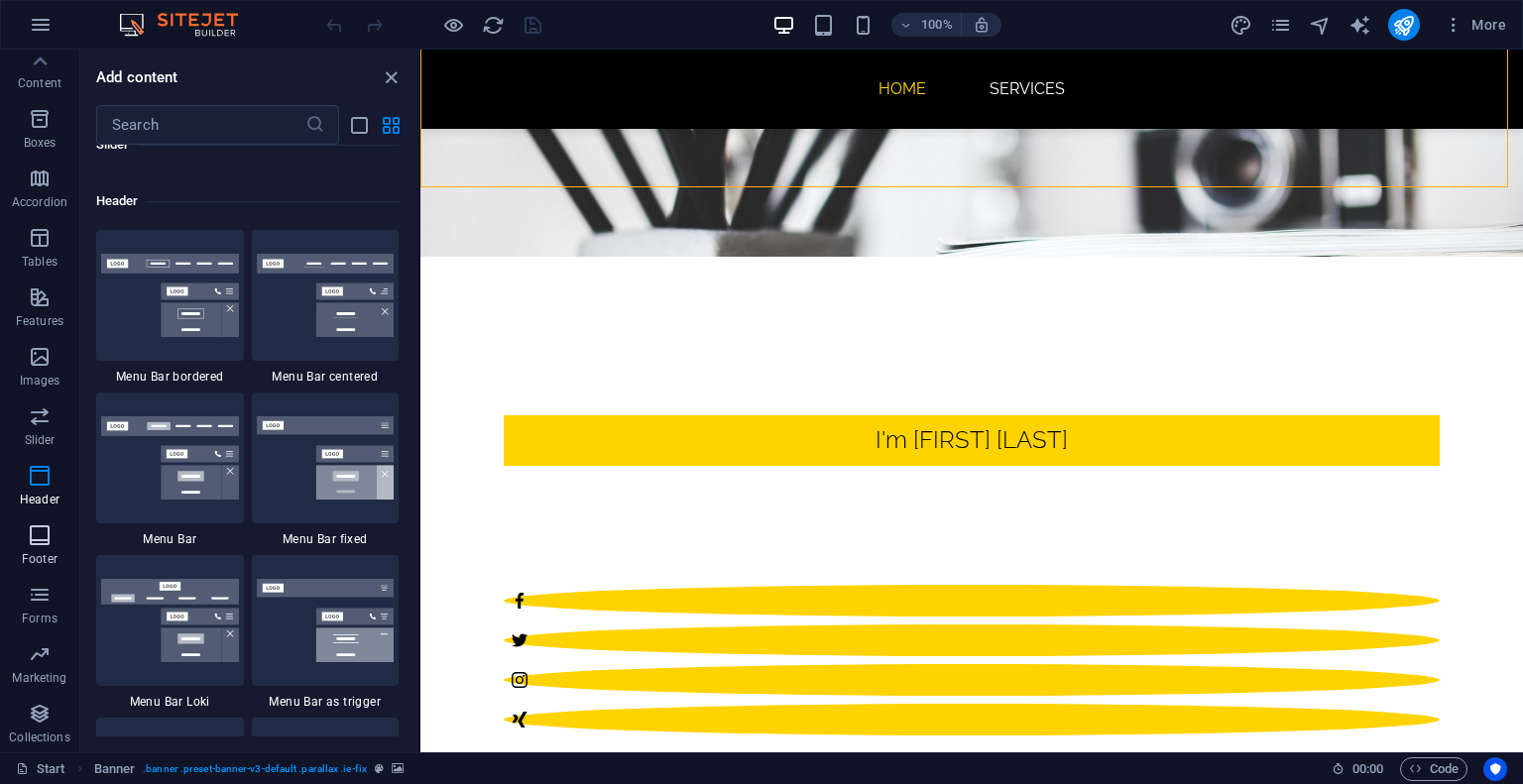 scroll, scrollTop: 11934, scrollLeft: 0, axis: vertical 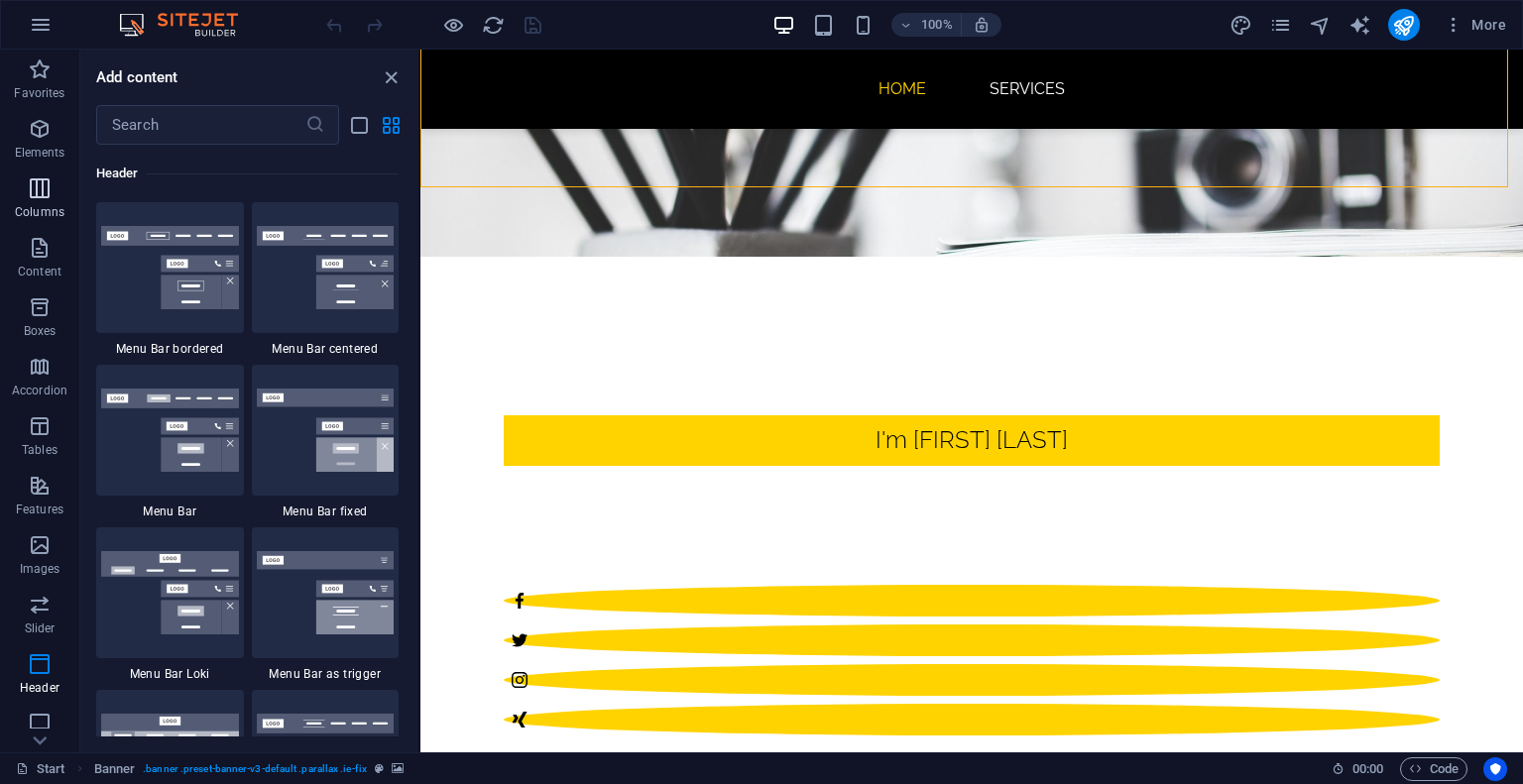 click on "Columns" at bounding box center (40, 212) 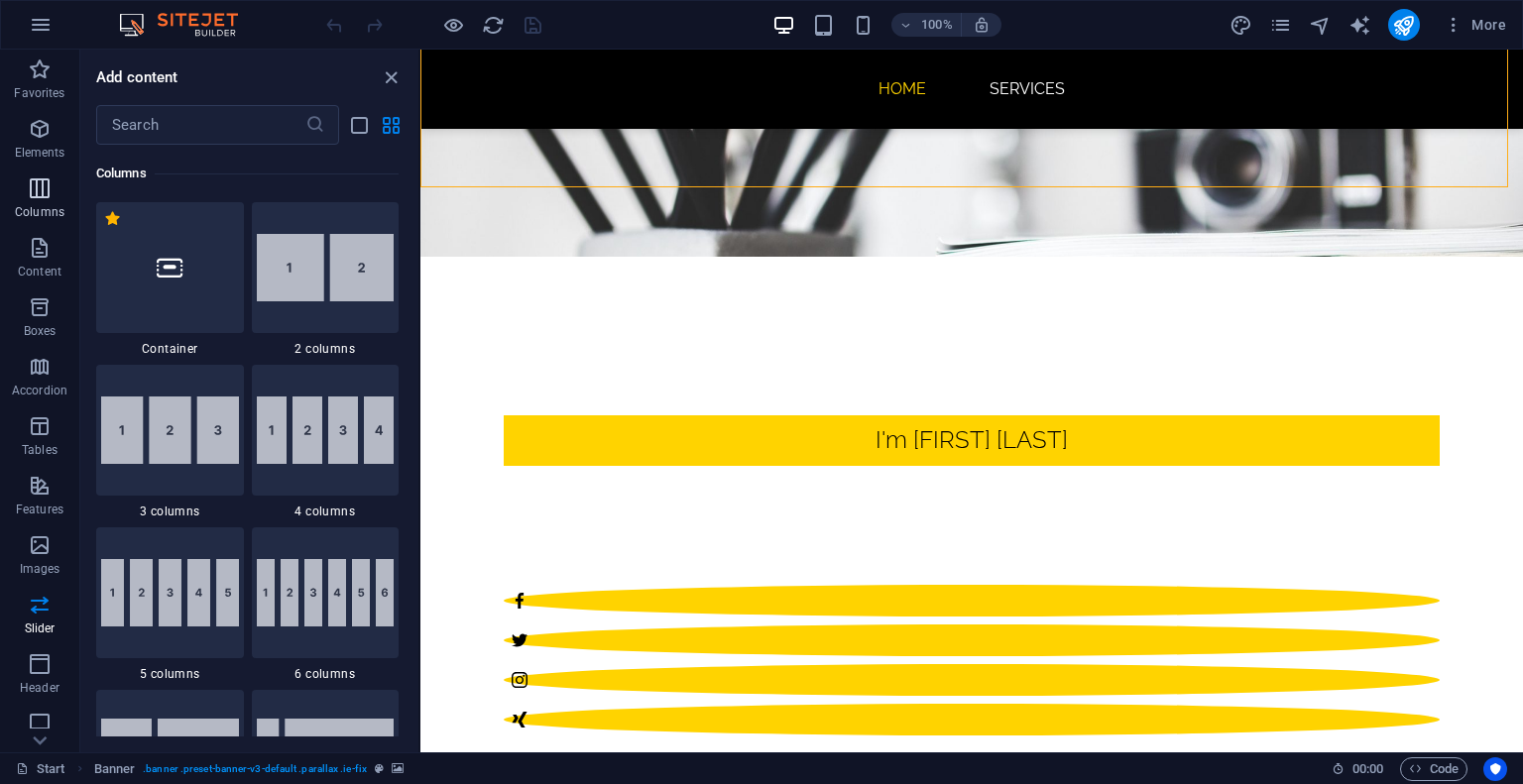 scroll, scrollTop: 980, scrollLeft: 0, axis: vertical 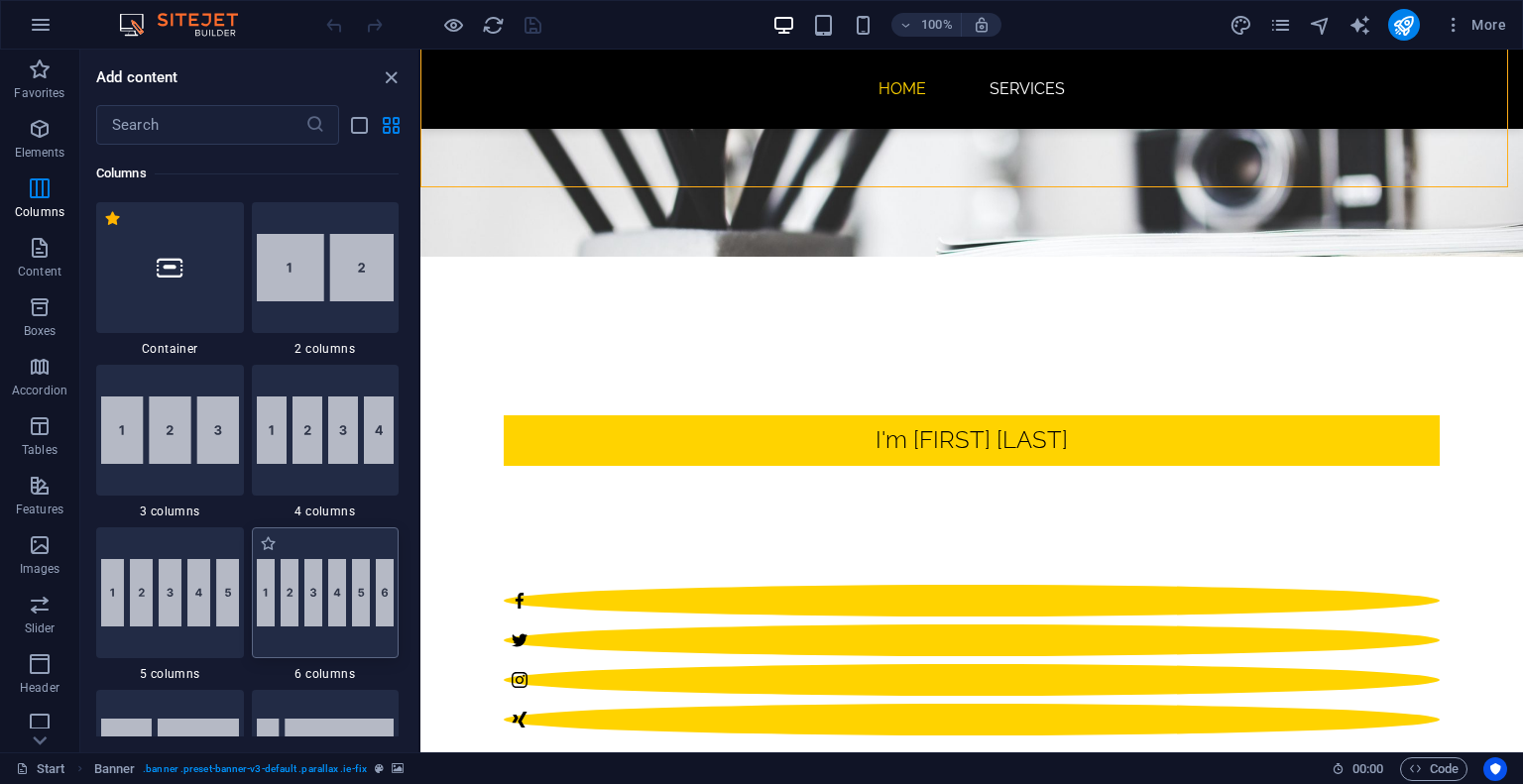 click at bounding box center [325, 593] 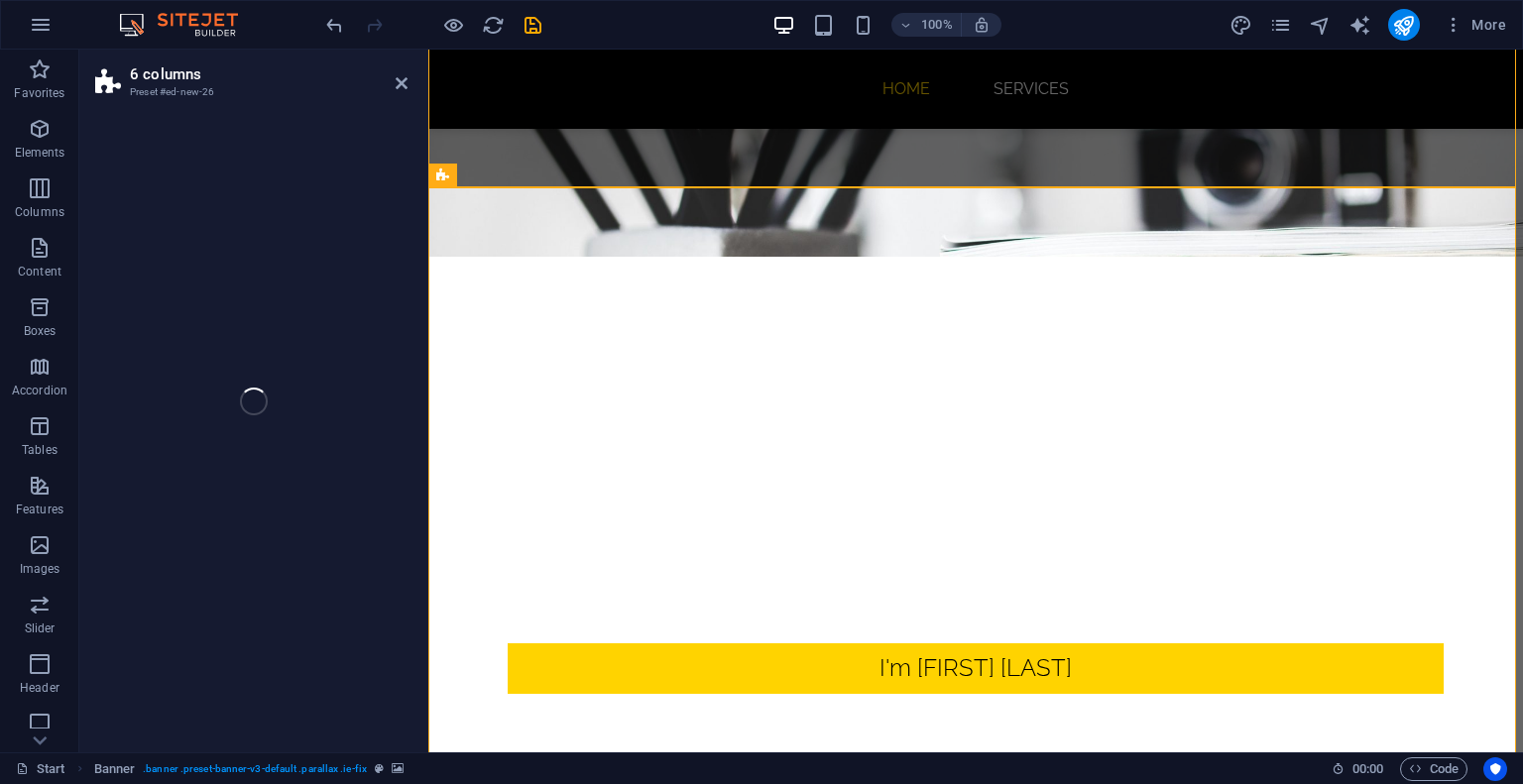 select on "rem" 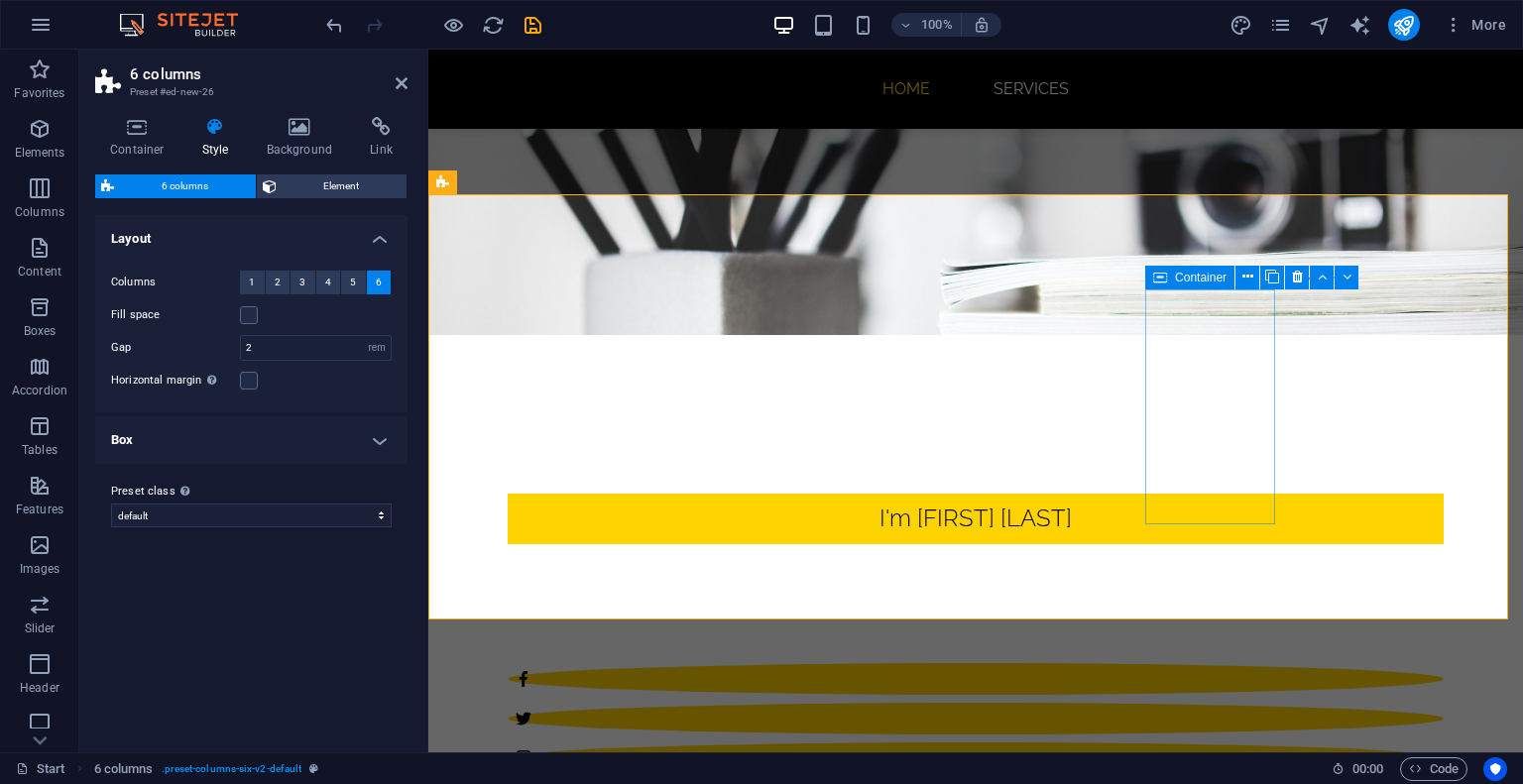 scroll, scrollTop: 396, scrollLeft: 0, axis: vertical 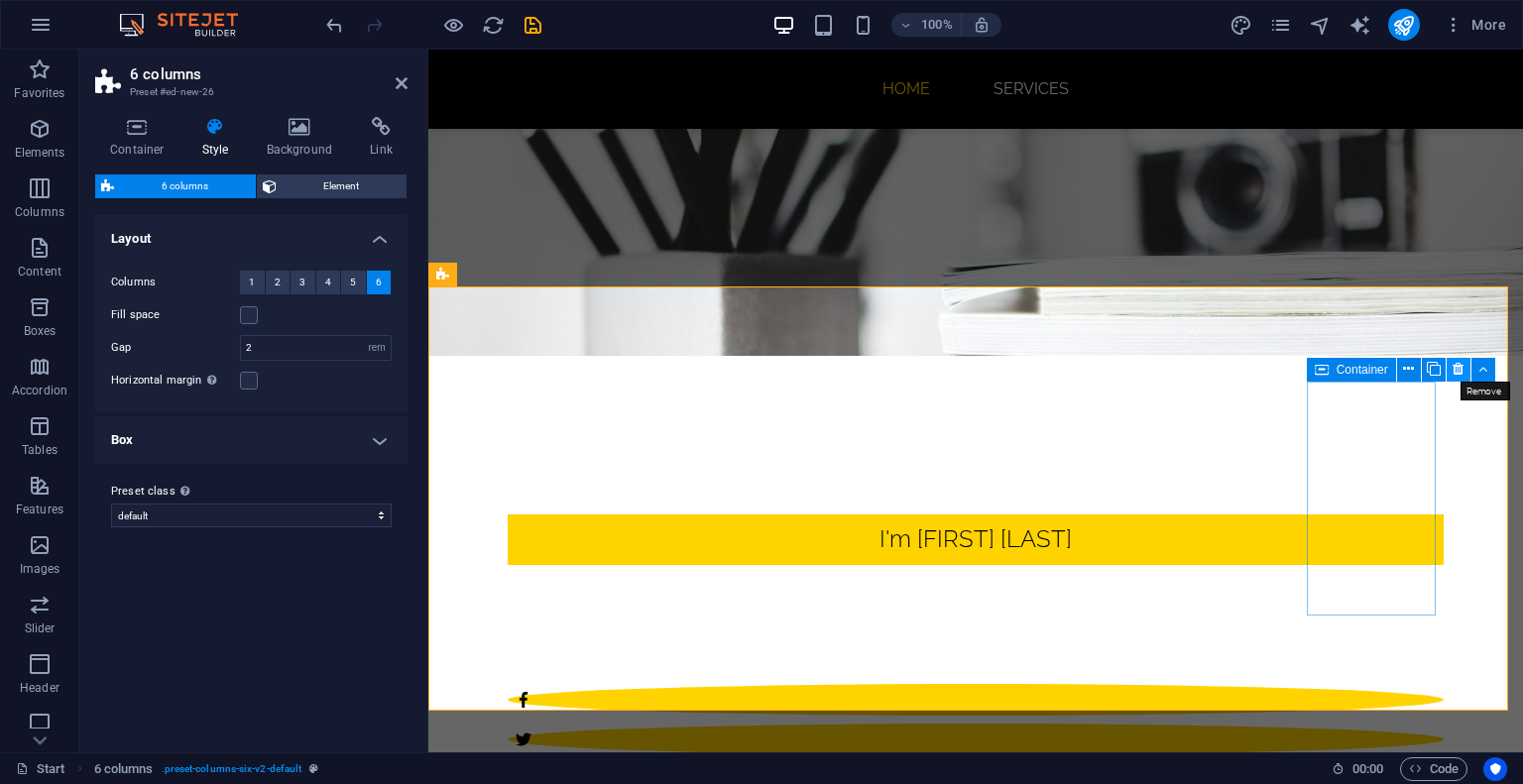 click at bounding box center (1458, 369) 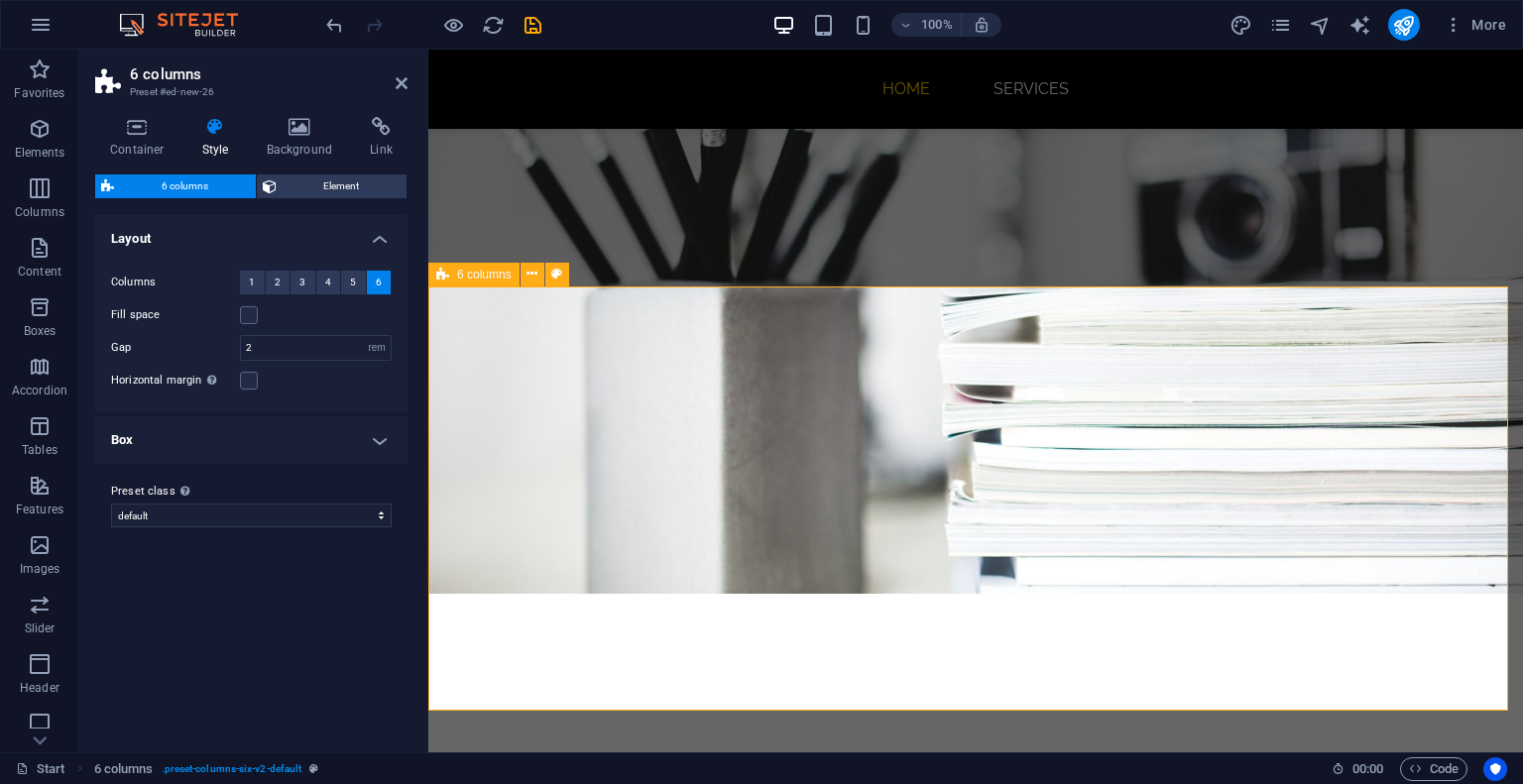 scroll, scrollTop: 396, scrollLeft: 0, axis: vertical 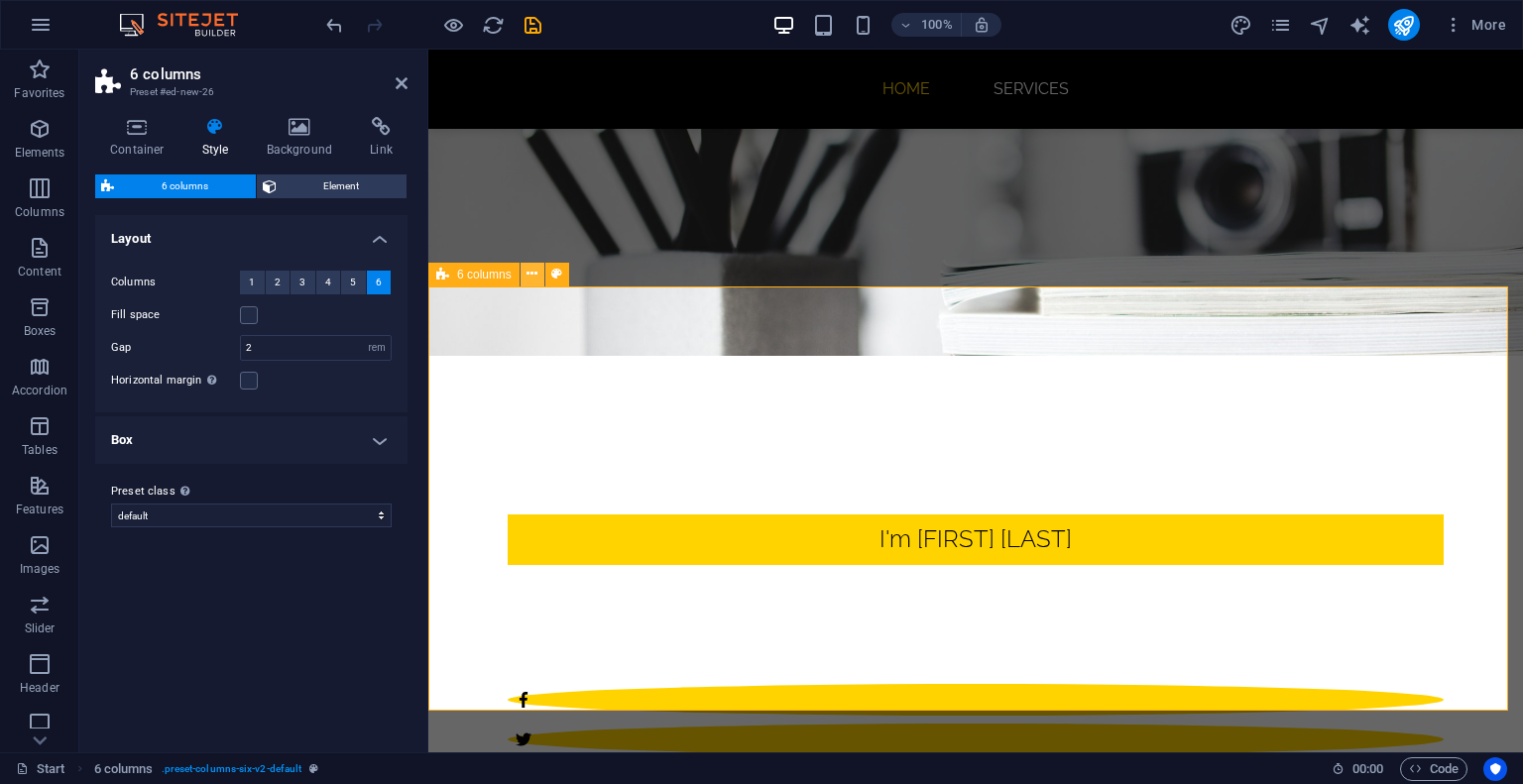 click at bounding box center [531, 274] 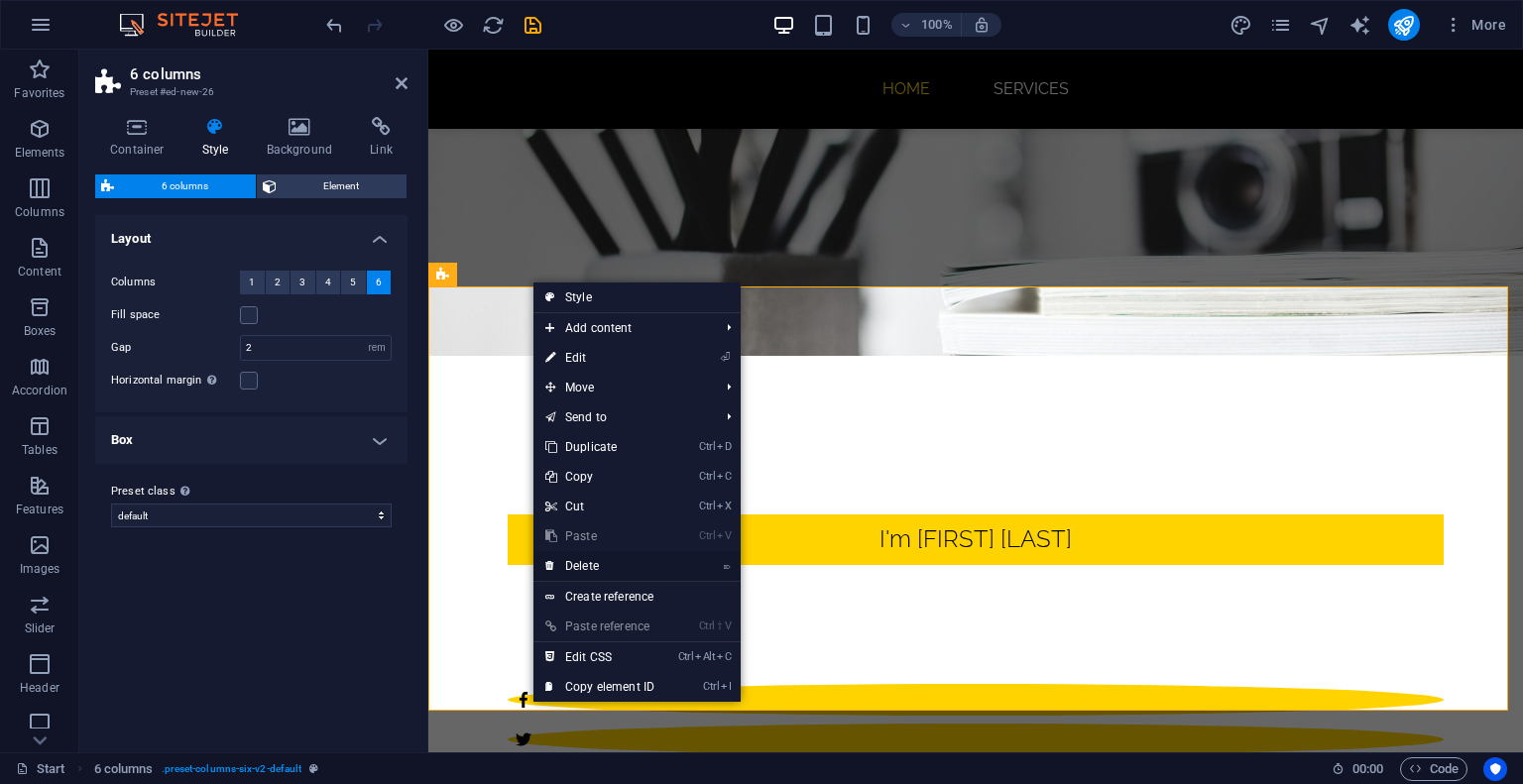 click on "⌦  Delete" at bounding box center (600, 566) 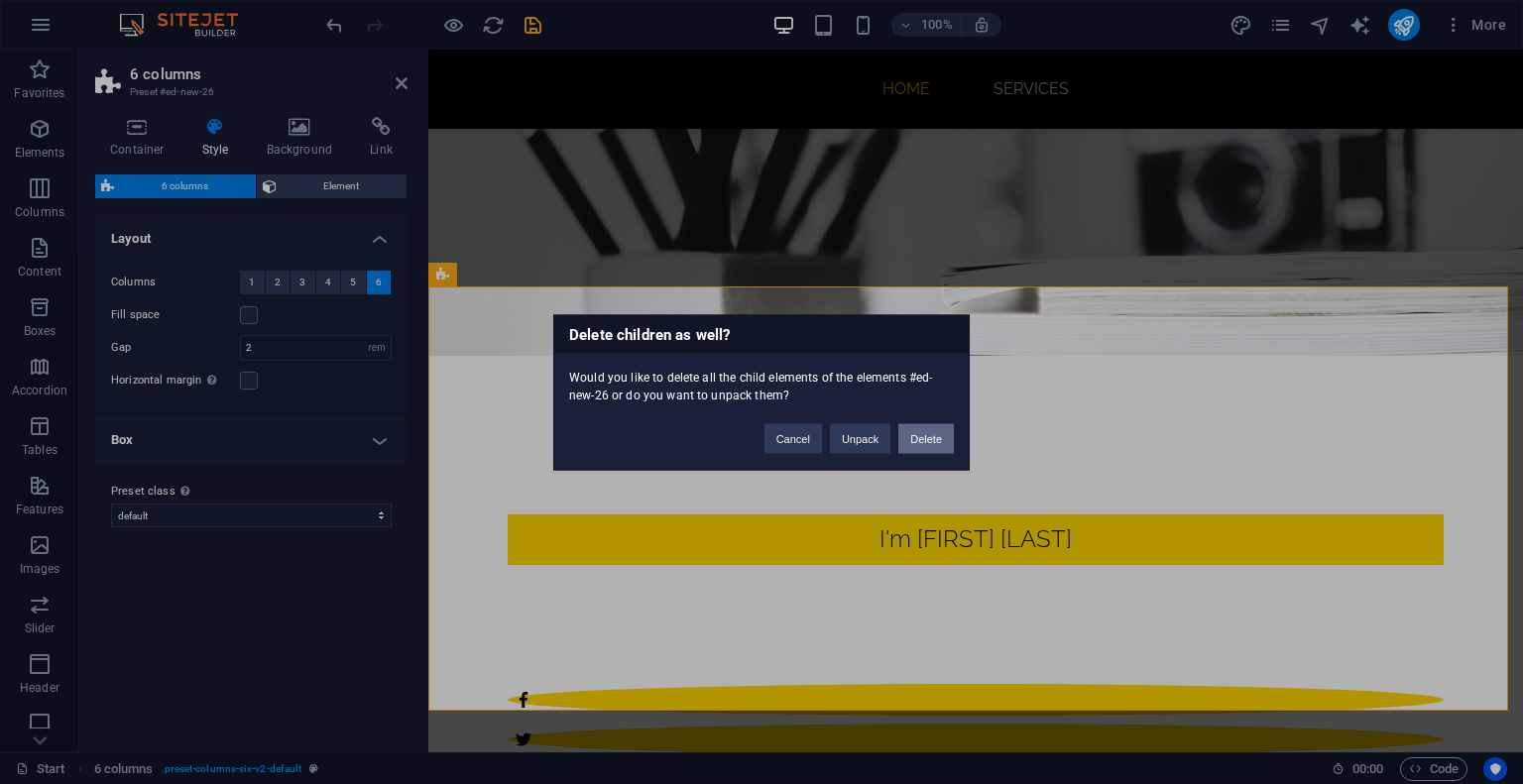 click on "Delete" at bounding box center (926, 438) 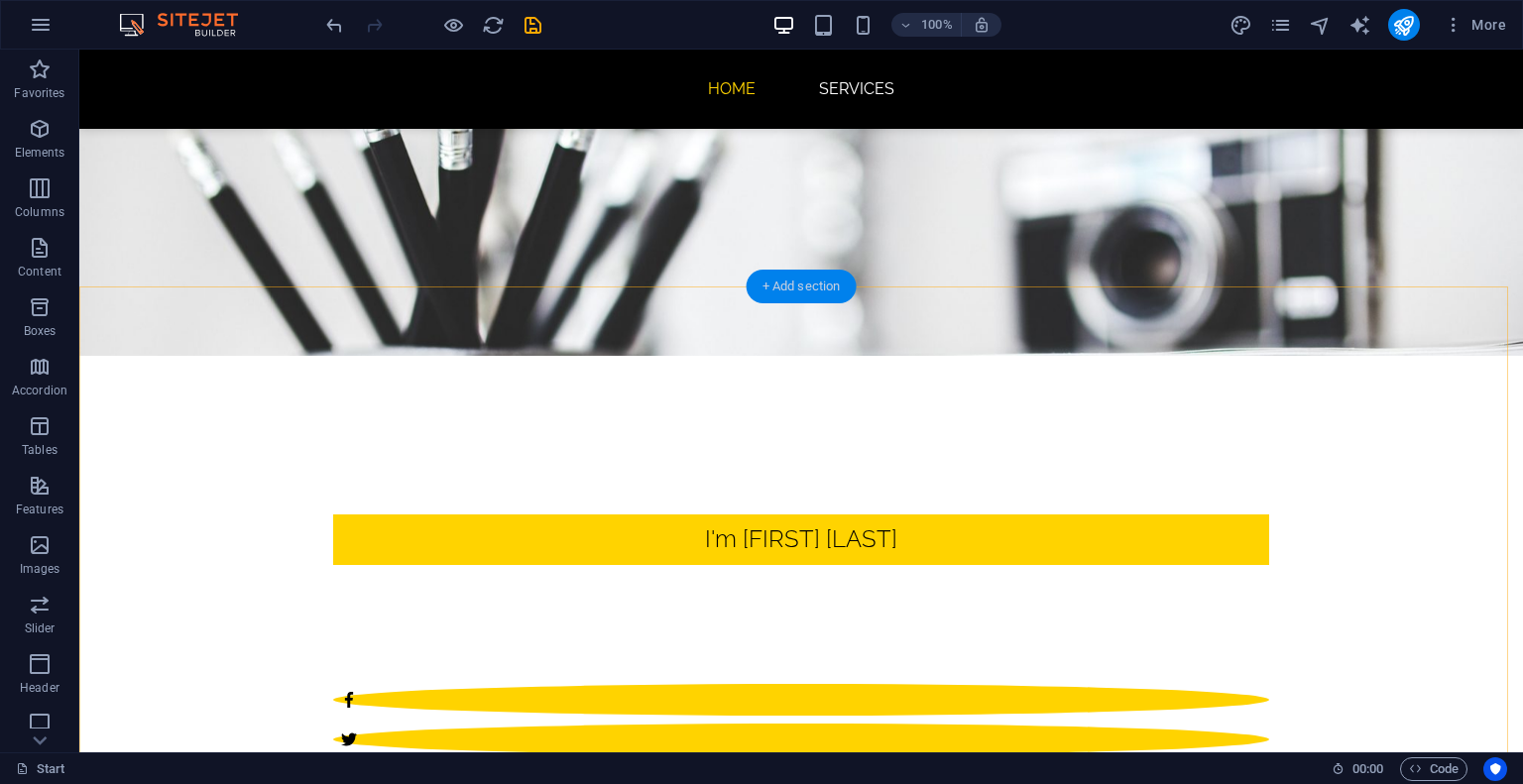 click on "+ Add section" at bounding box center [801, 286] 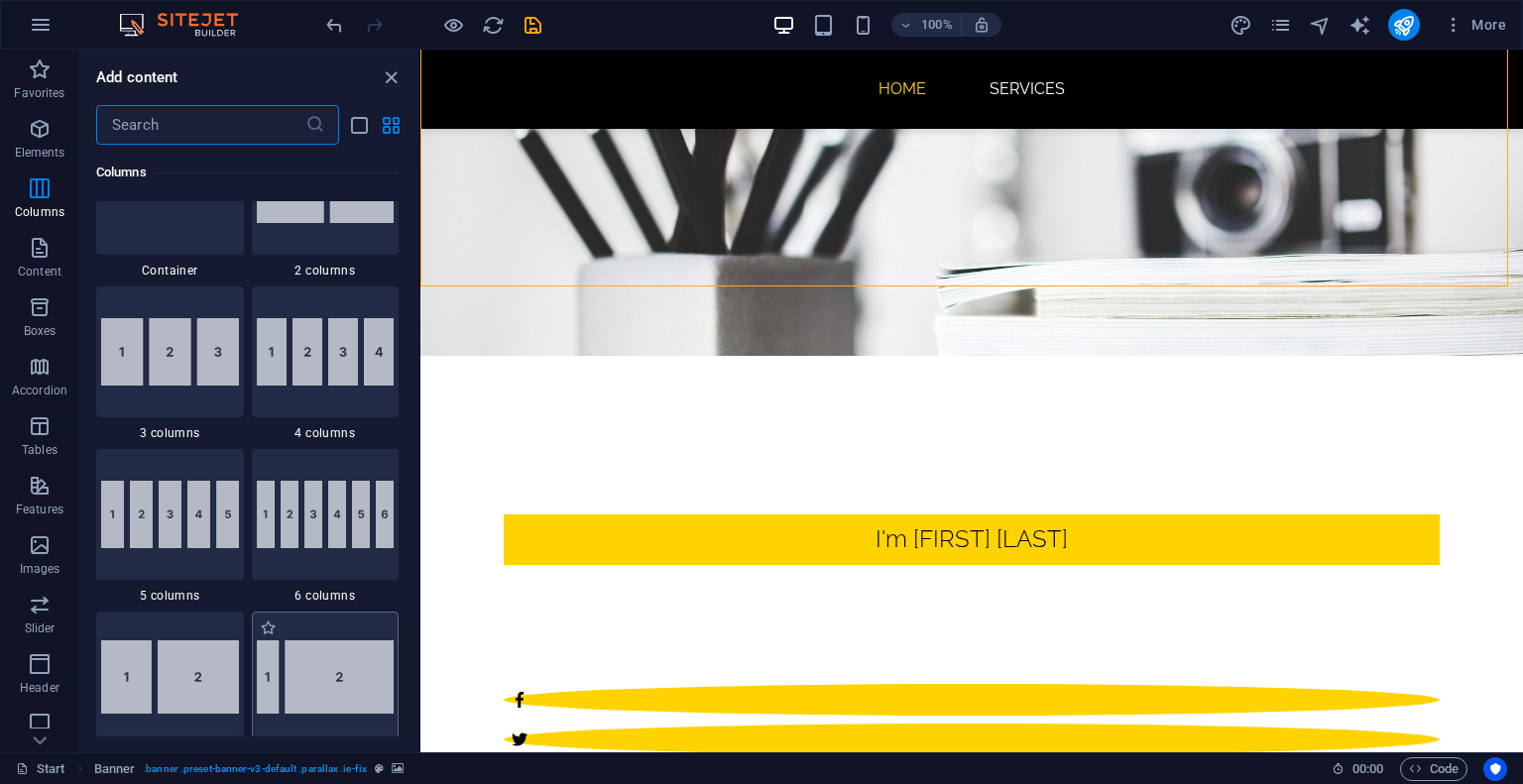 scroll, scrollTop: 990, scrollLeft: 0, axis: vertical 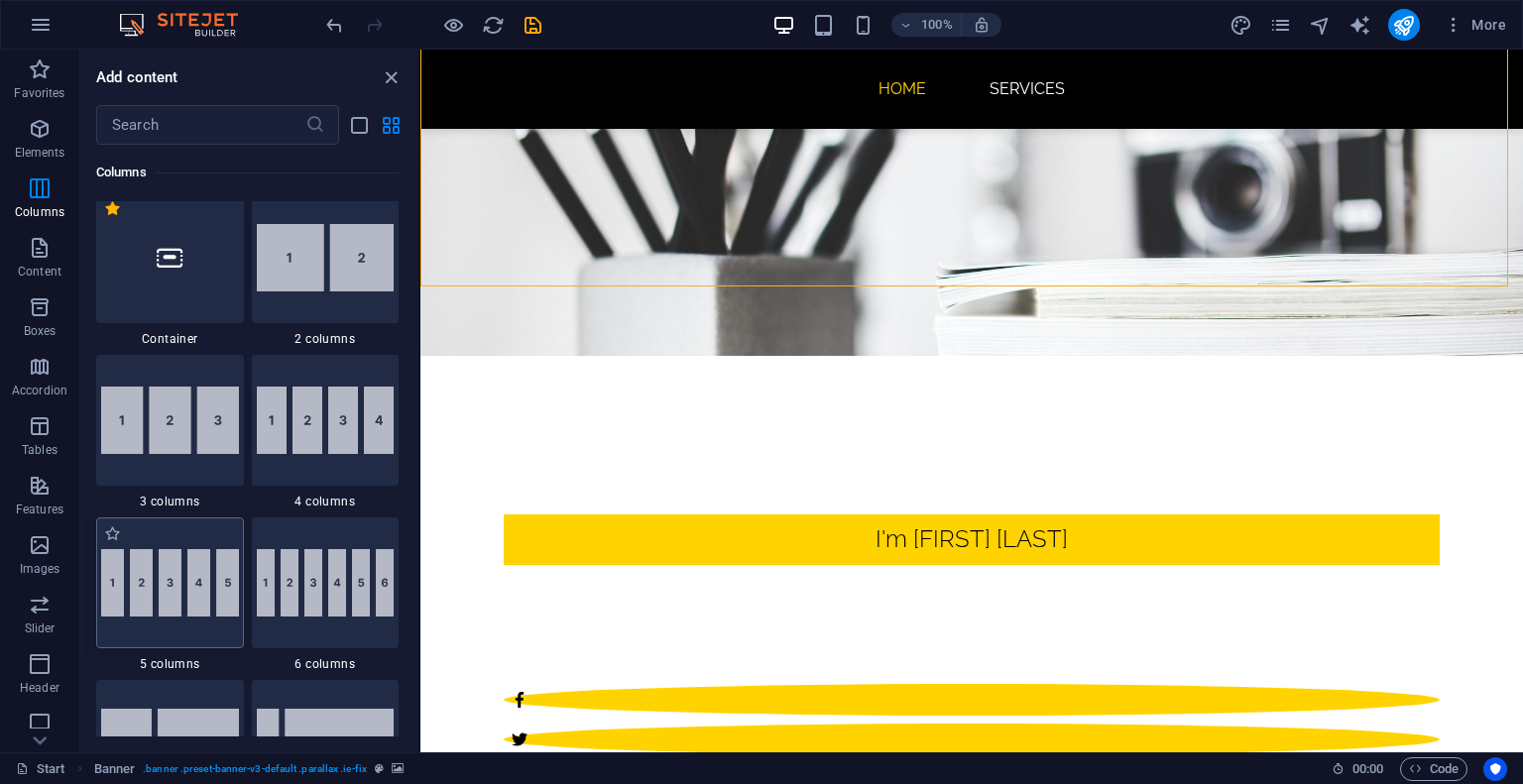 click at bounding box center (170, 583) 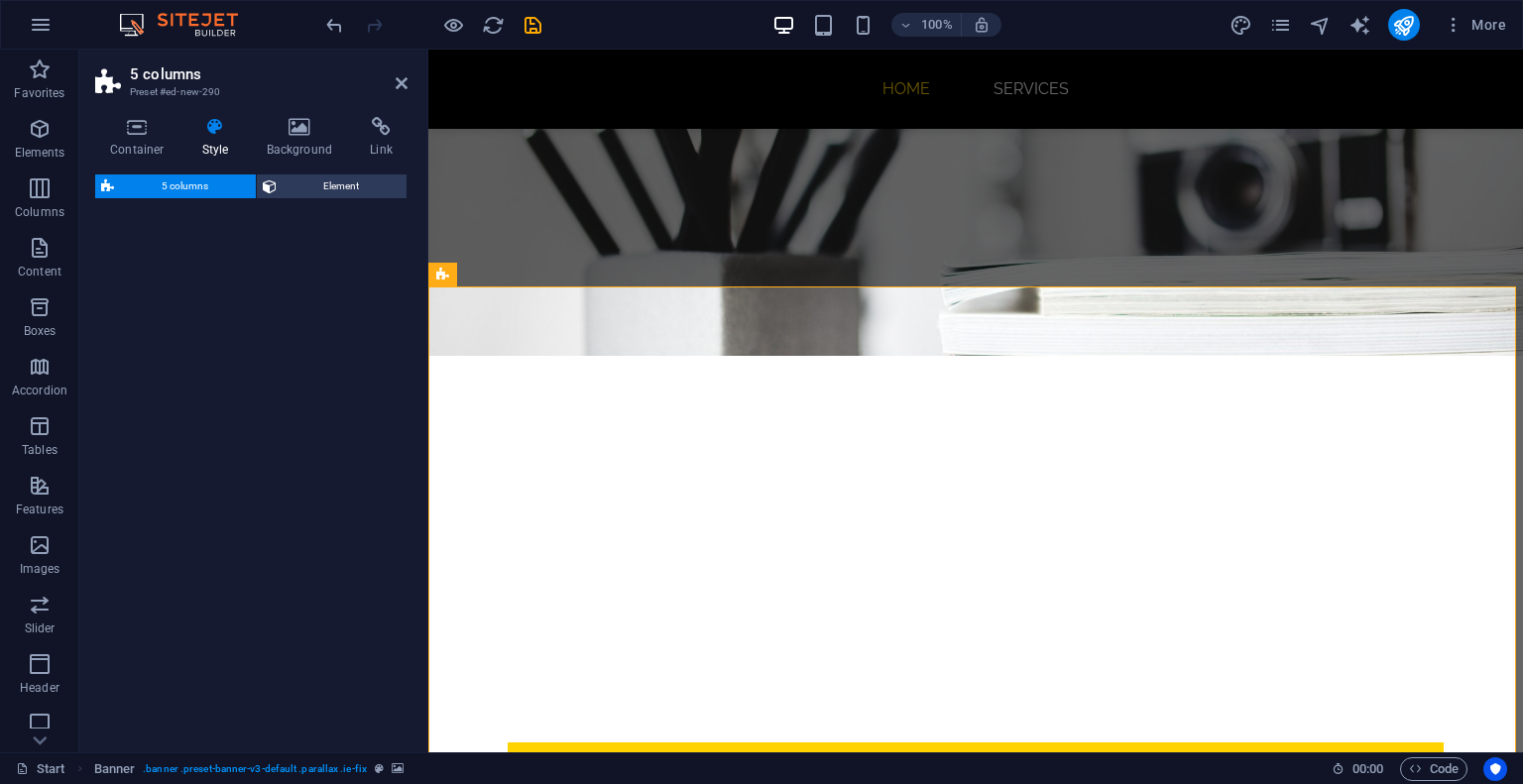 select on "rem" 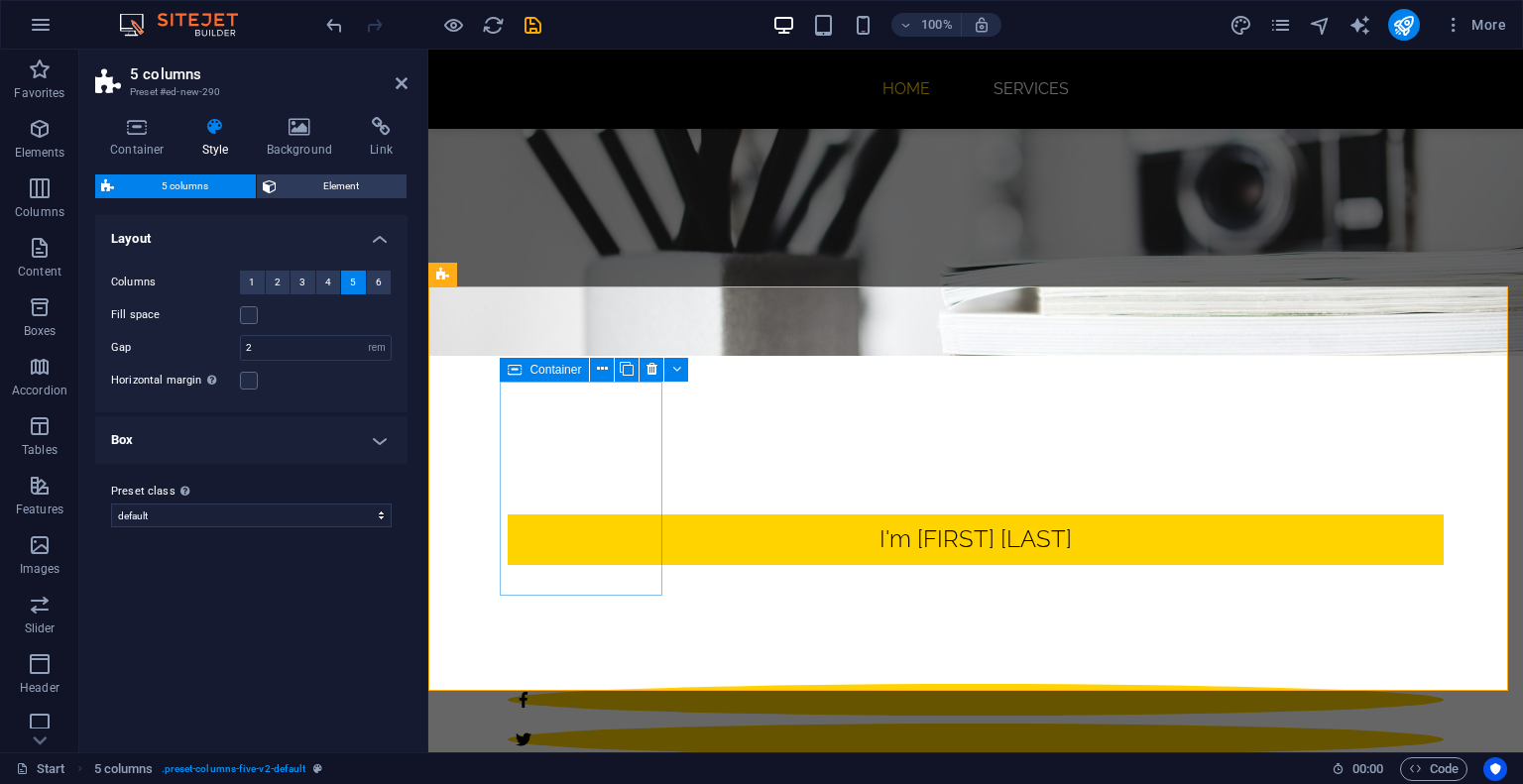 click on "Add elements" at bounding box center (525, 1224) 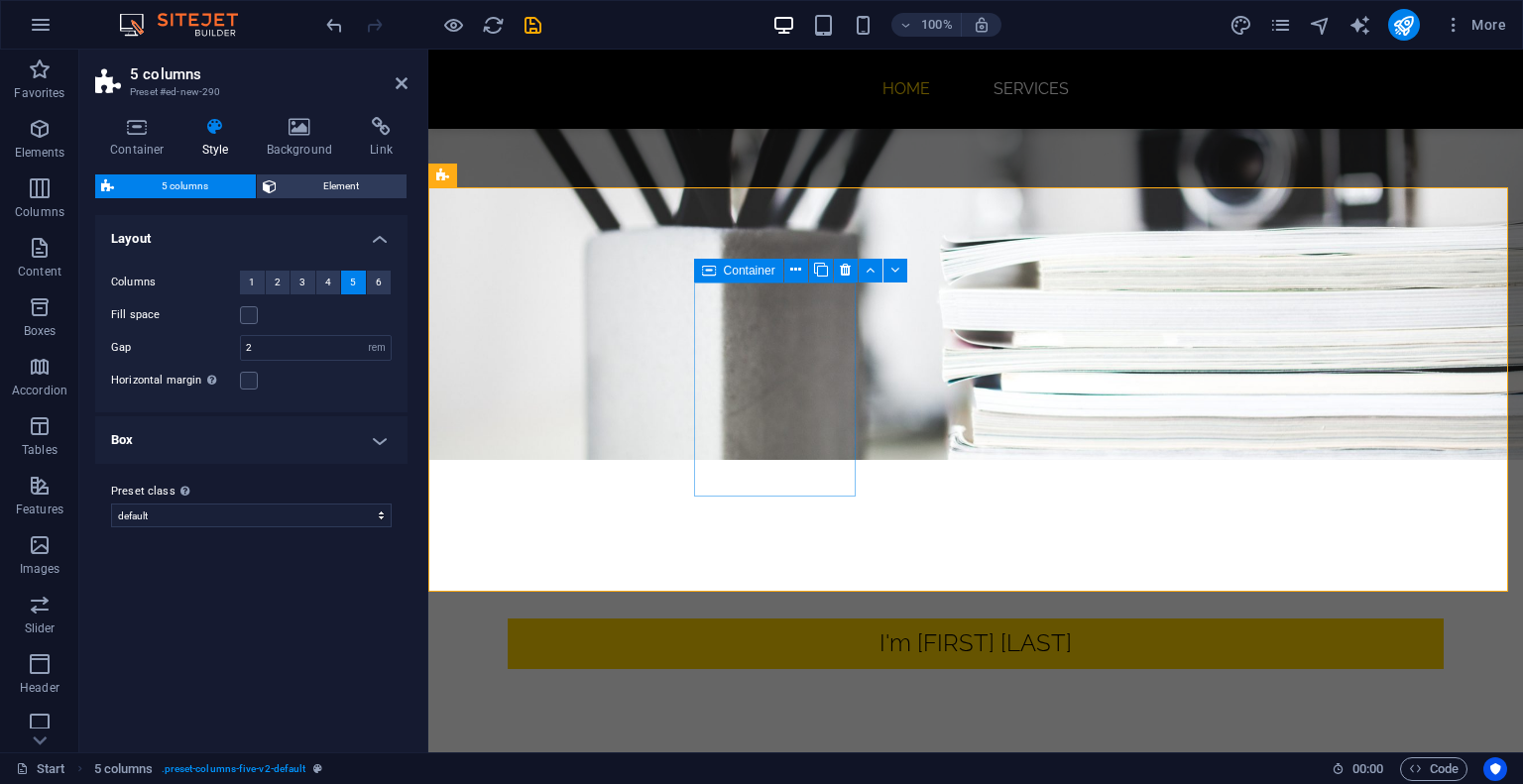 scroll, scrollTop: 496, scrollLeft: 0, axis: vertical 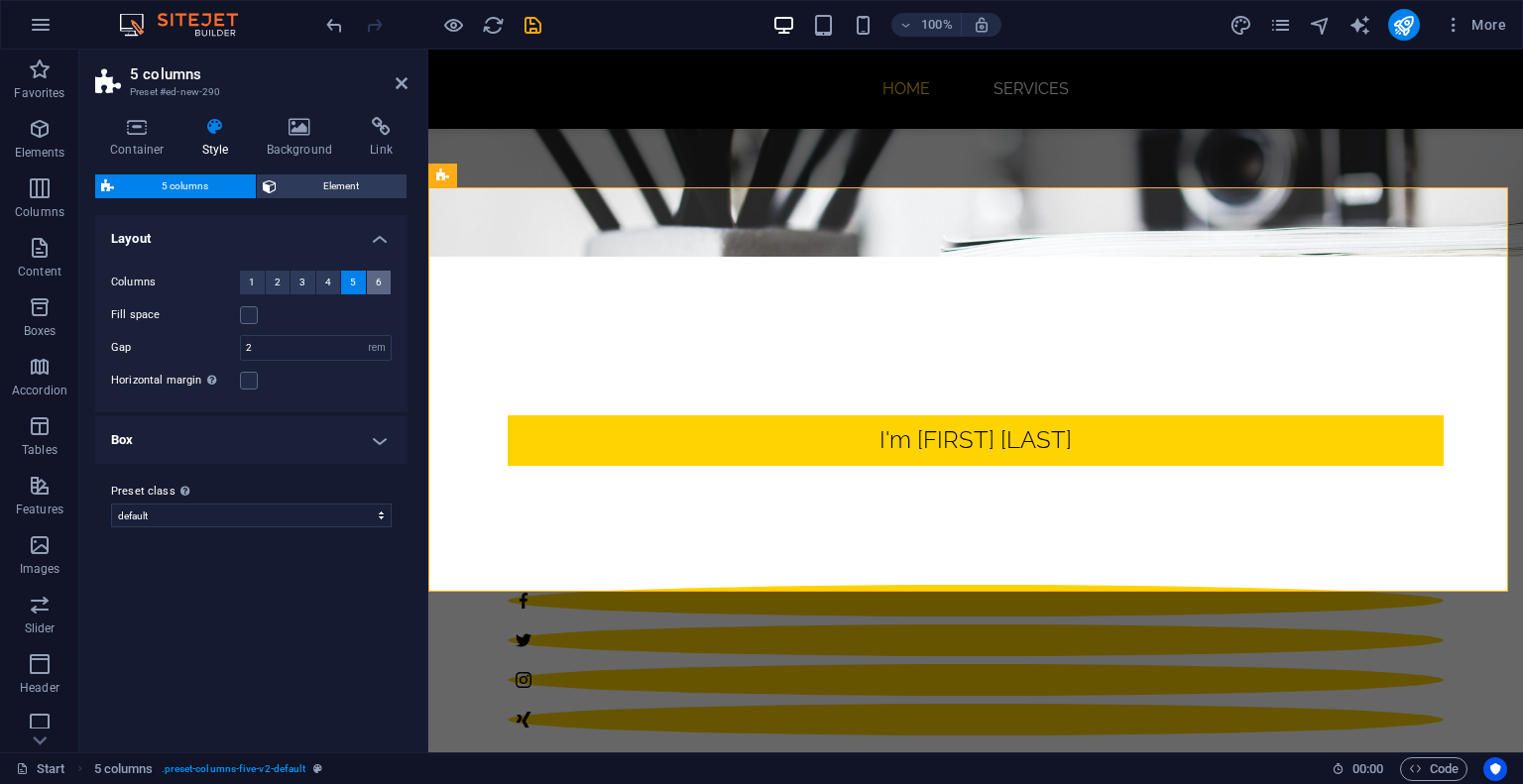 click on "6" at bounding box center [379, 282] 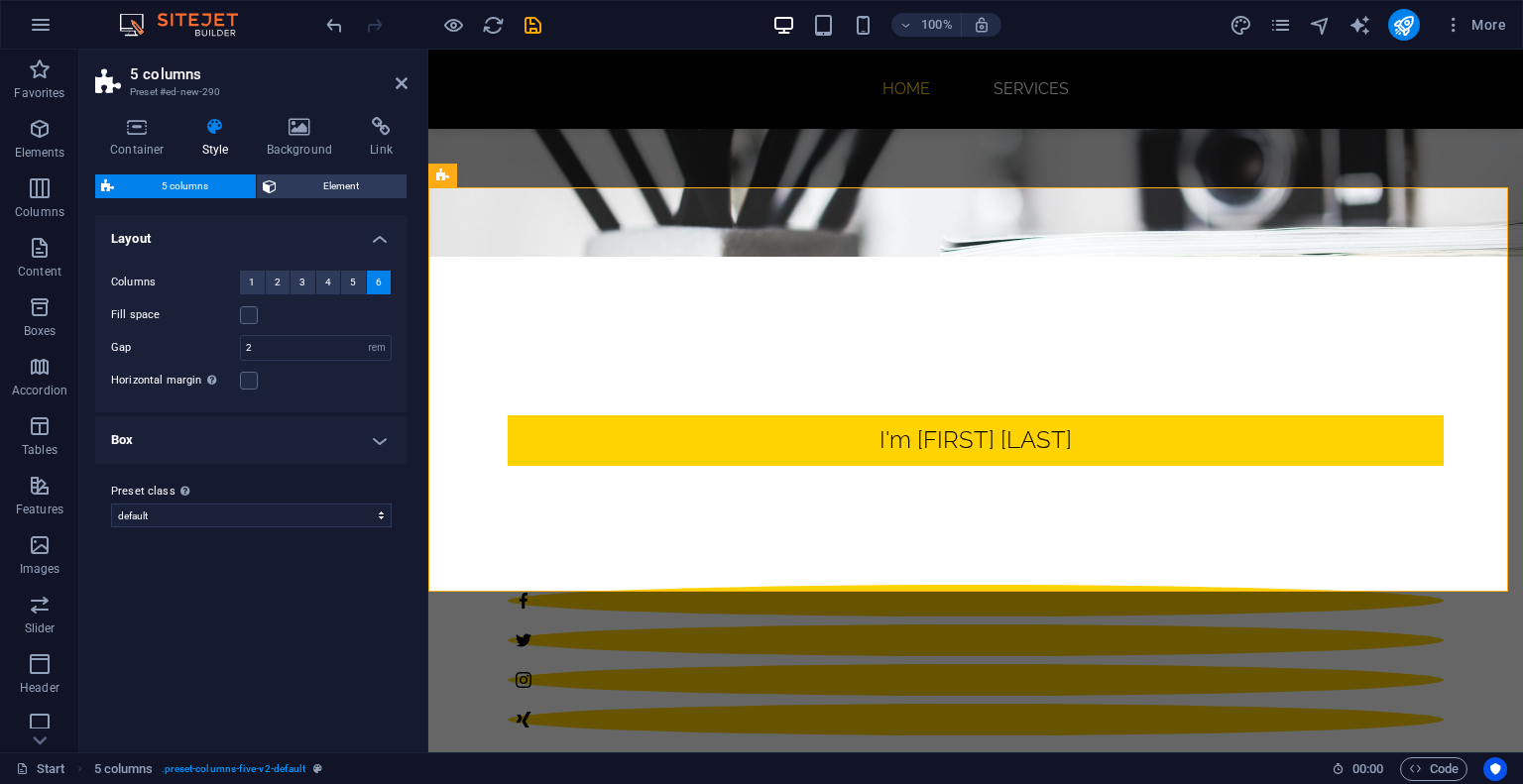 click on "Box" at bounding box center (251, 440) 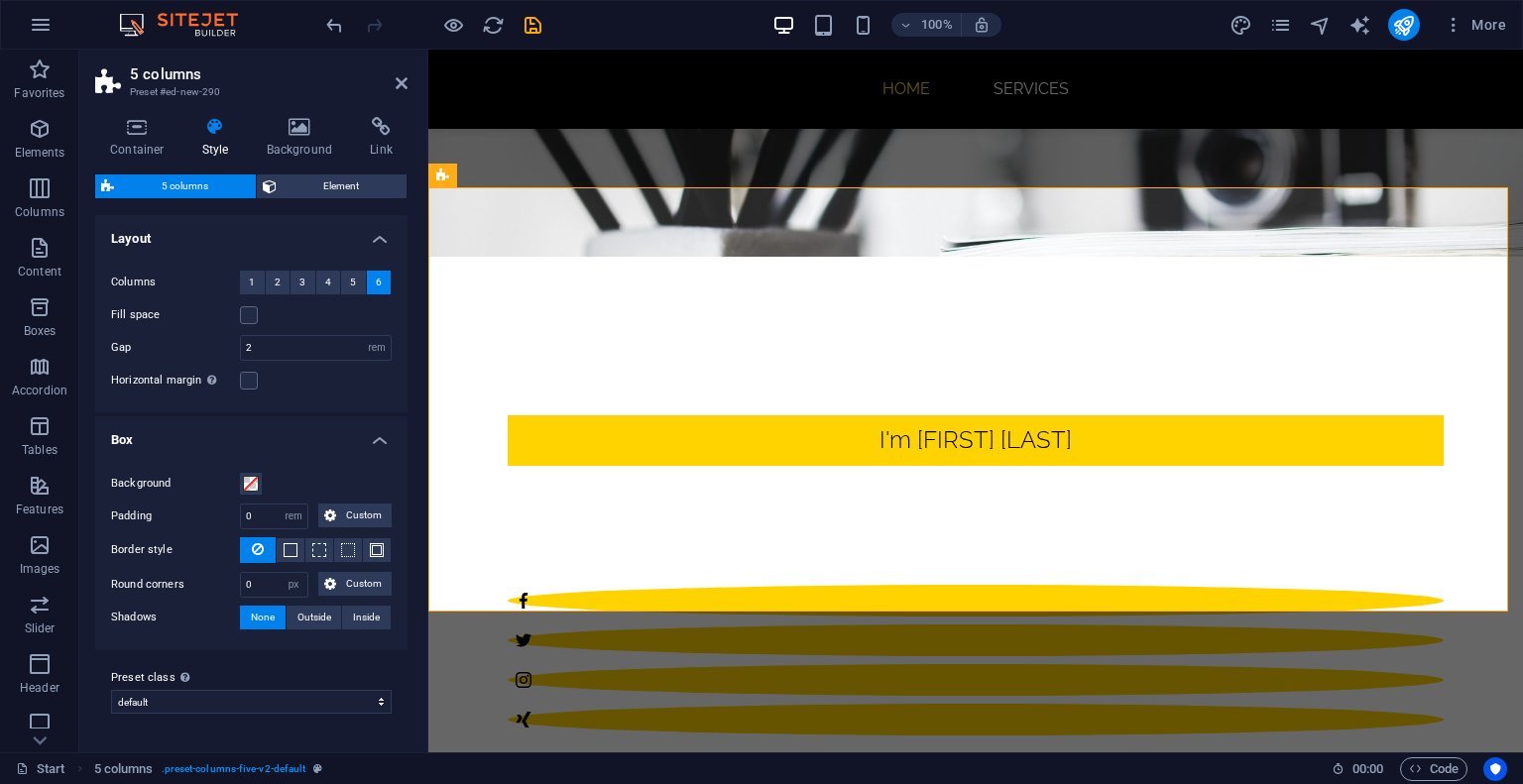 click on "Box" at bounding box center [251, 434] 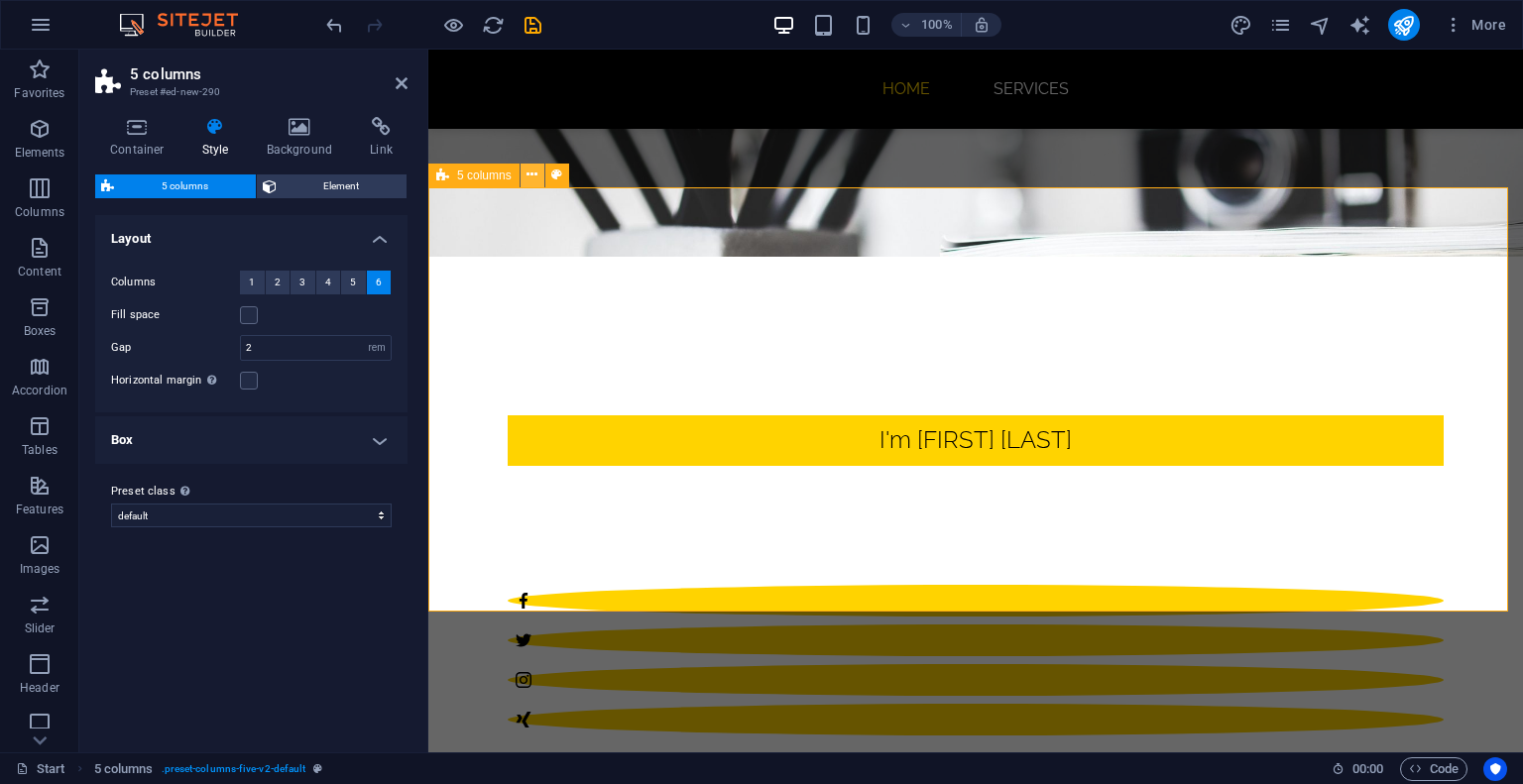click at bounding box center (531, 174) 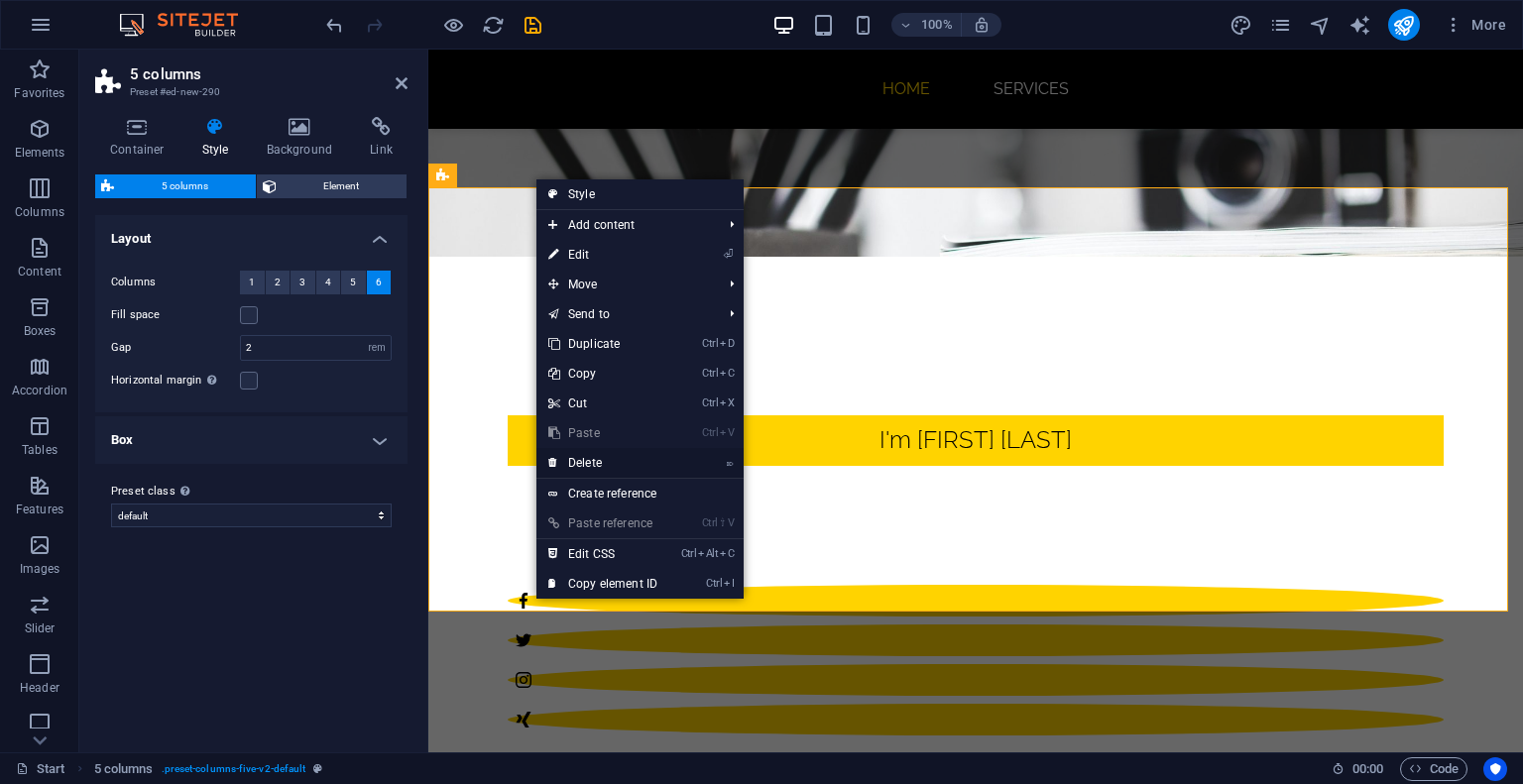 click on "⌦  Delete" at bounding box center (603, 463) 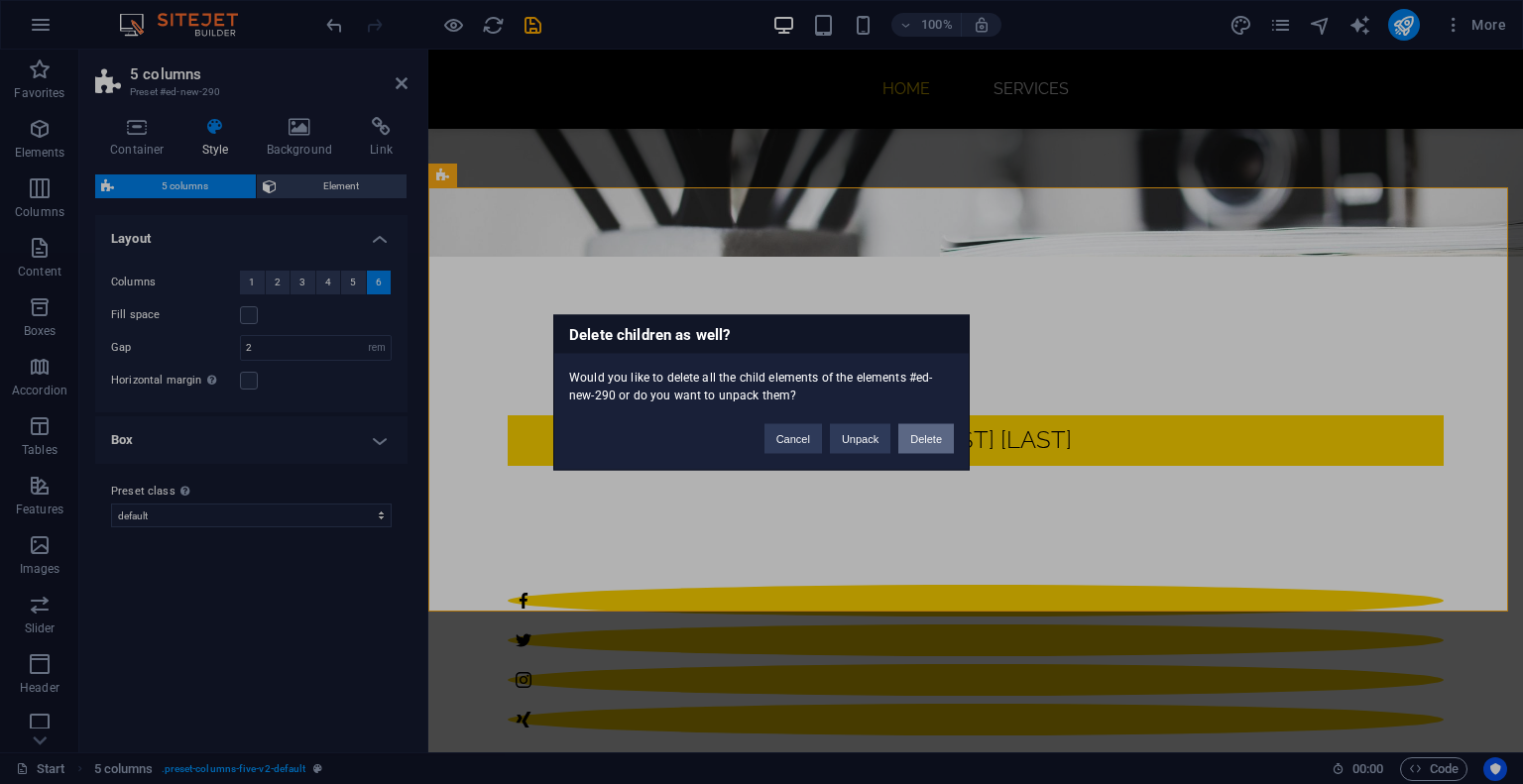 drag, startPoint x: 916, startPoint y: 436, endPoint x: 539, endPoint y: 366, distance: 383.444 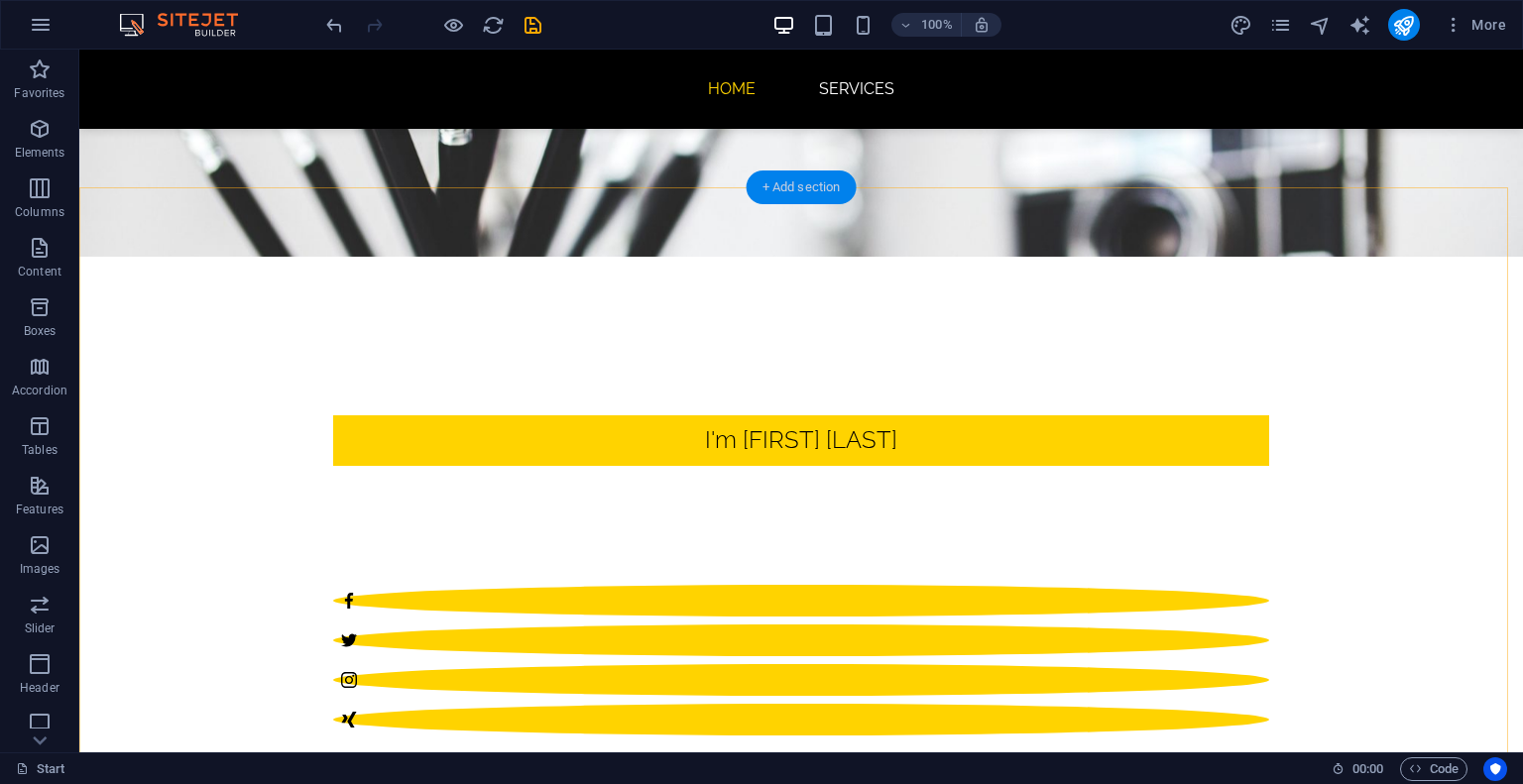 click on "+ Add section" at bounding box center [801, 187] 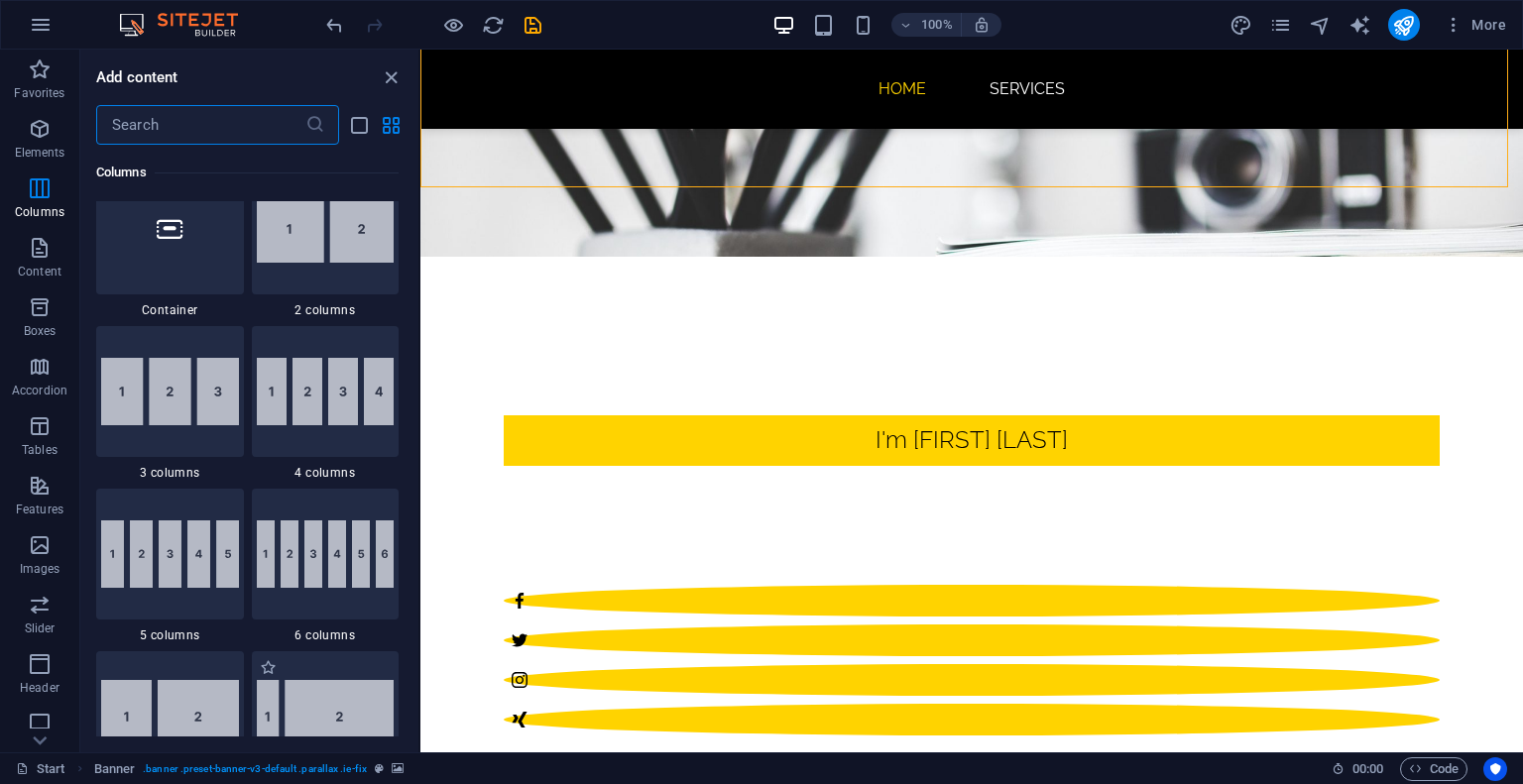 scroll, scrollTop: 990, scrollLeft: 0, axis: vertical 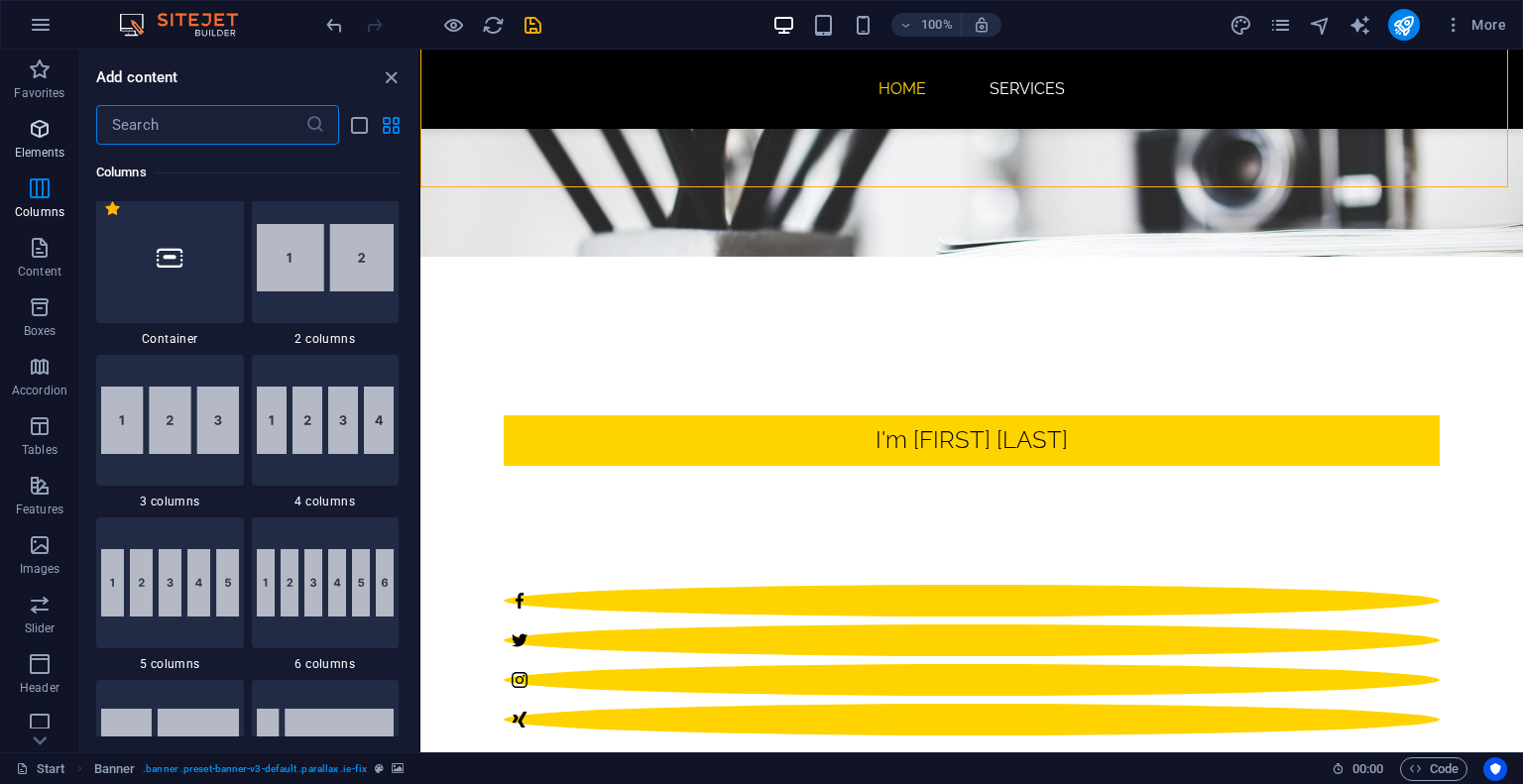 click at bounding box center (40, 129) 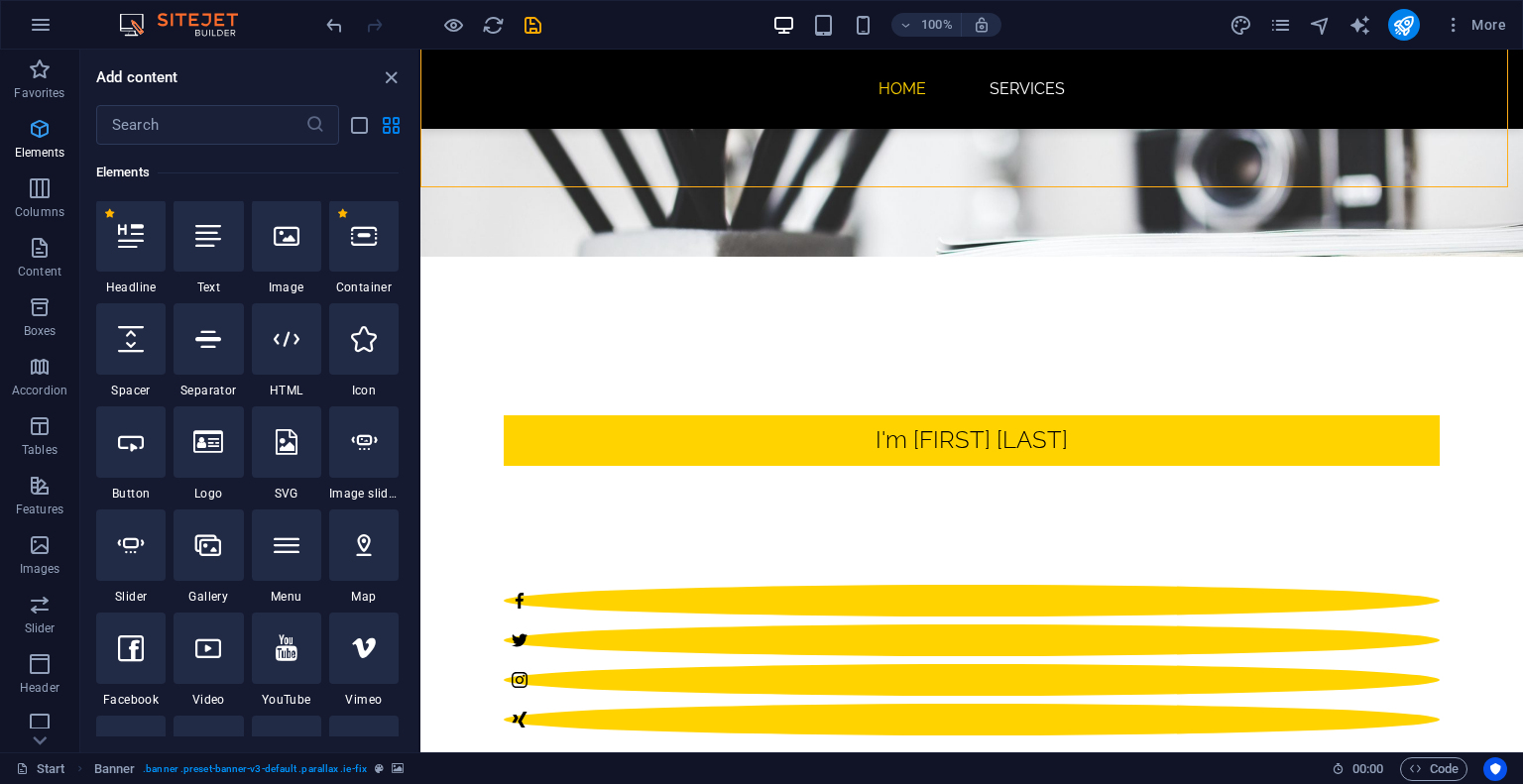 scroll, scrollTop: 211, scrollLeft: 0, axis: vertical 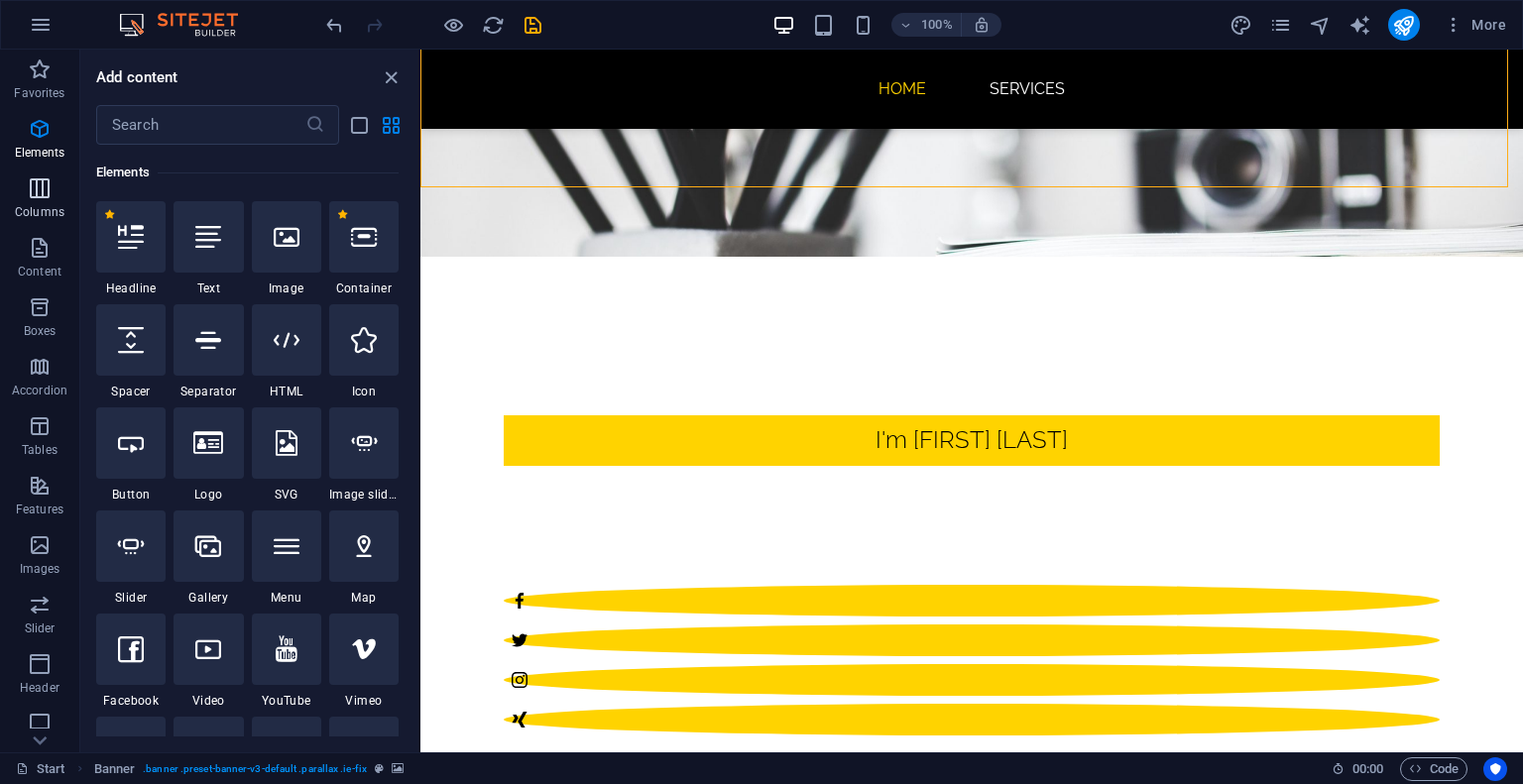 click at bounding box center (40, 188) 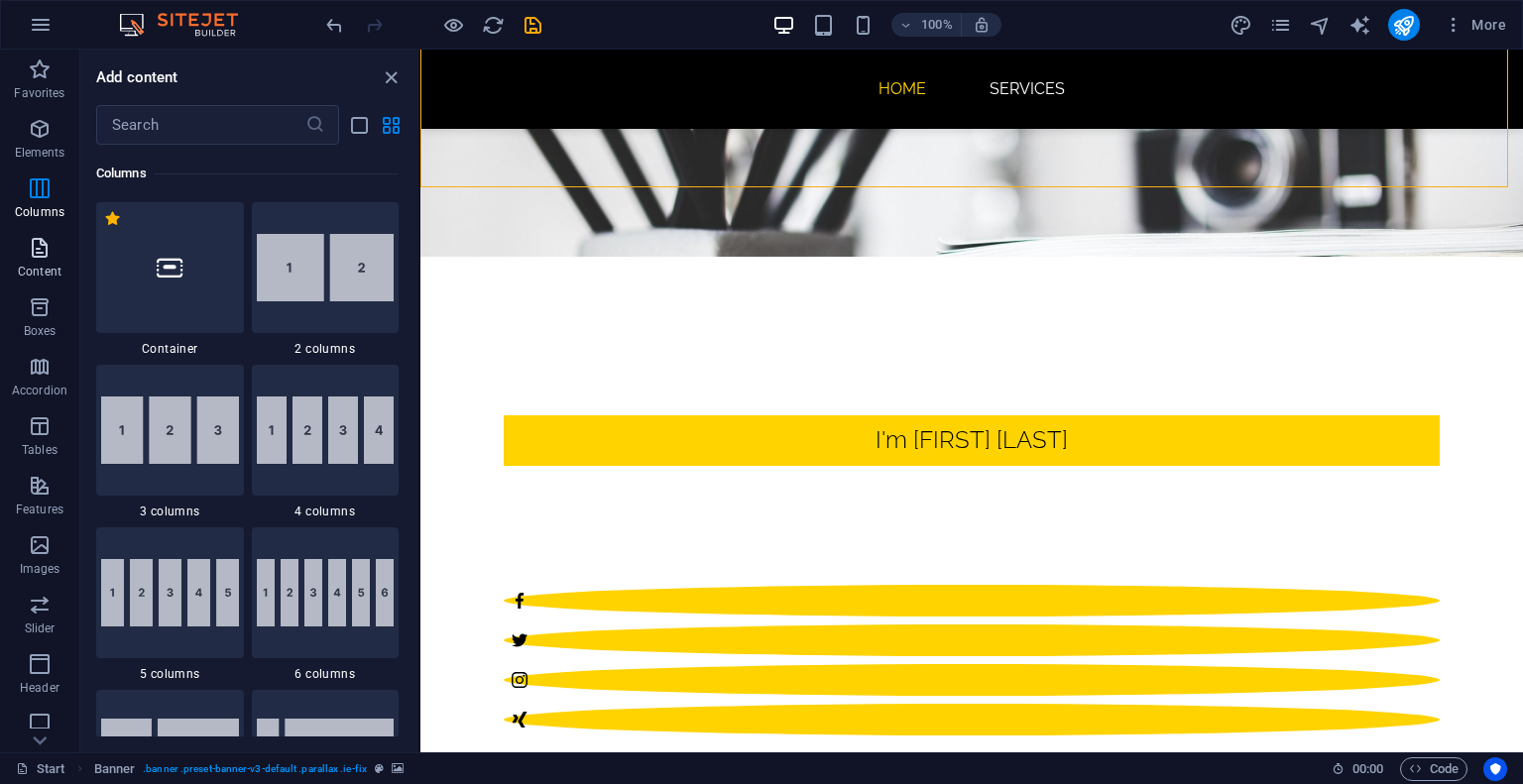 click at bounding box center (40, 248) 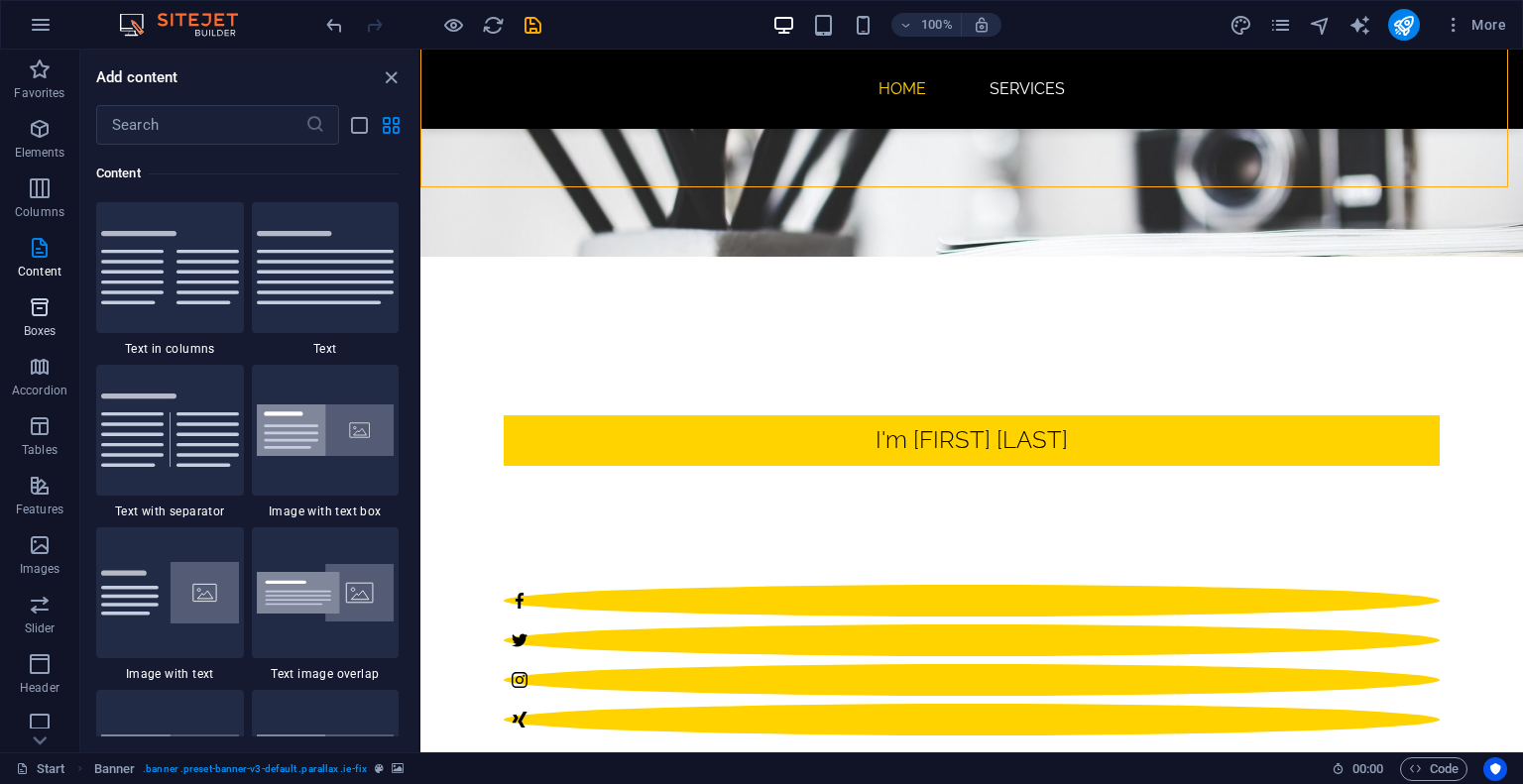 click at bounding box center [40, 307] 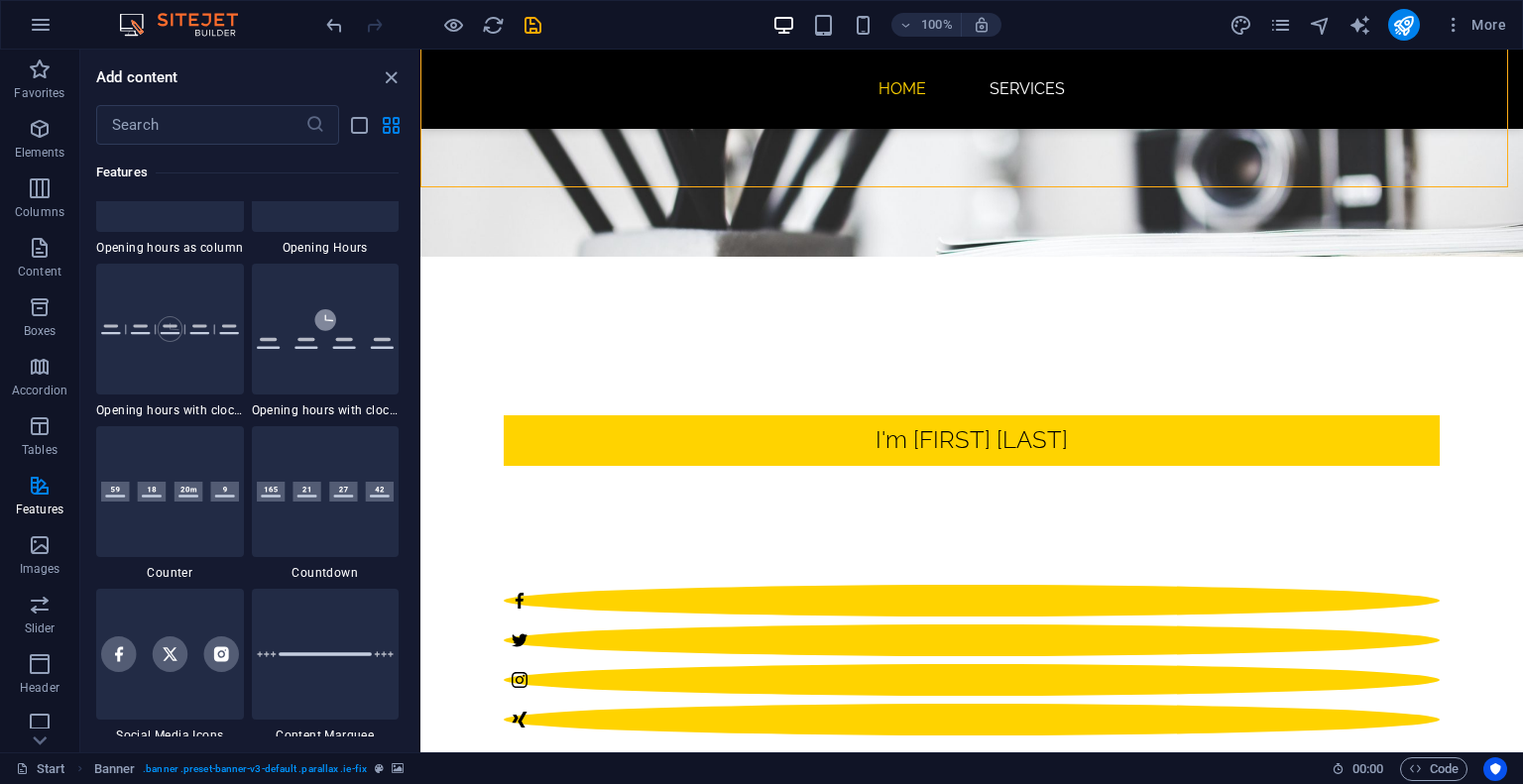 scroll, scrollTop: 8738, scrollLeft: 0, axis: vertical 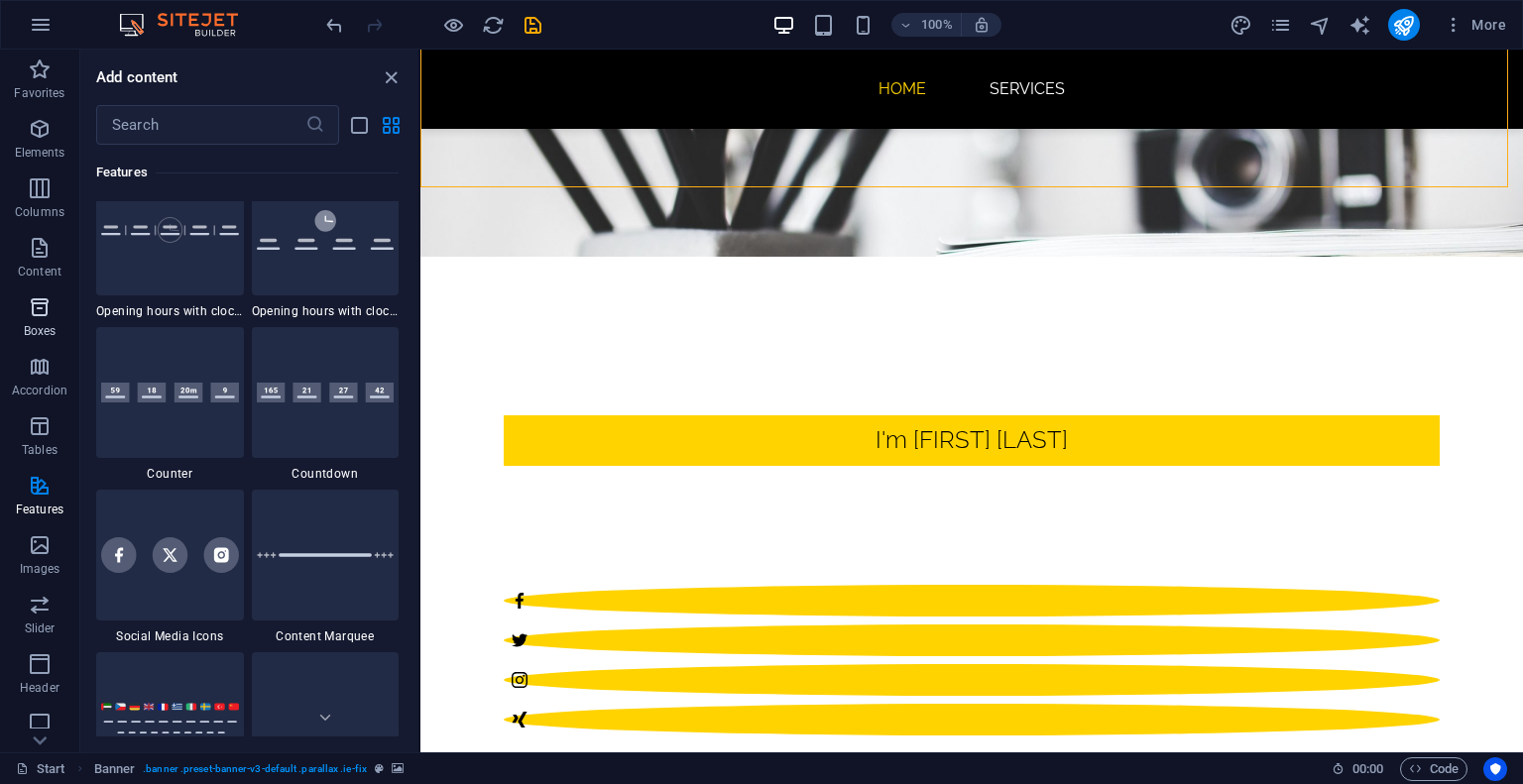 click at bounding box center (40, 307) 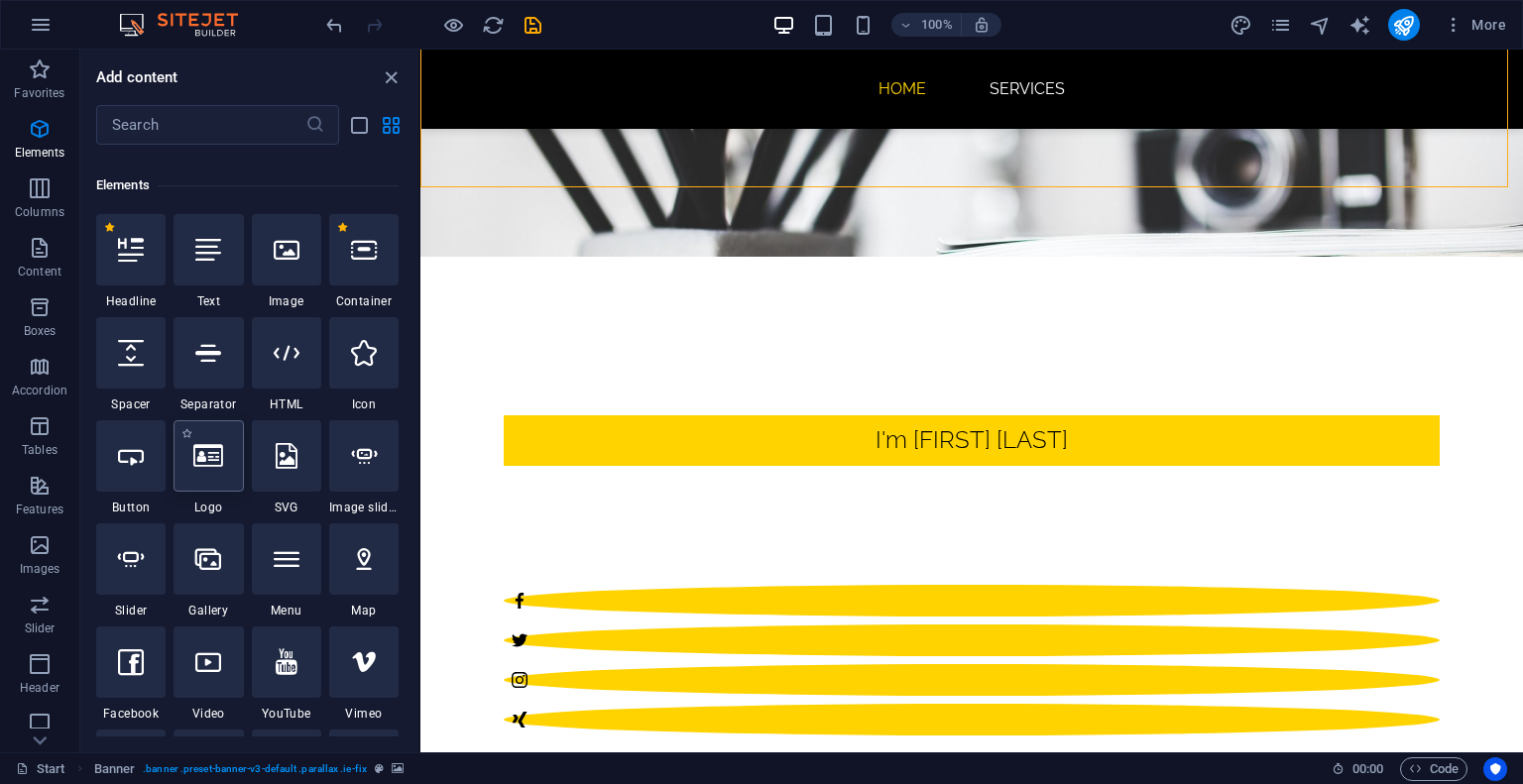 scroll, scrollTop: 297, scrollLeft: 0, axis: vertical 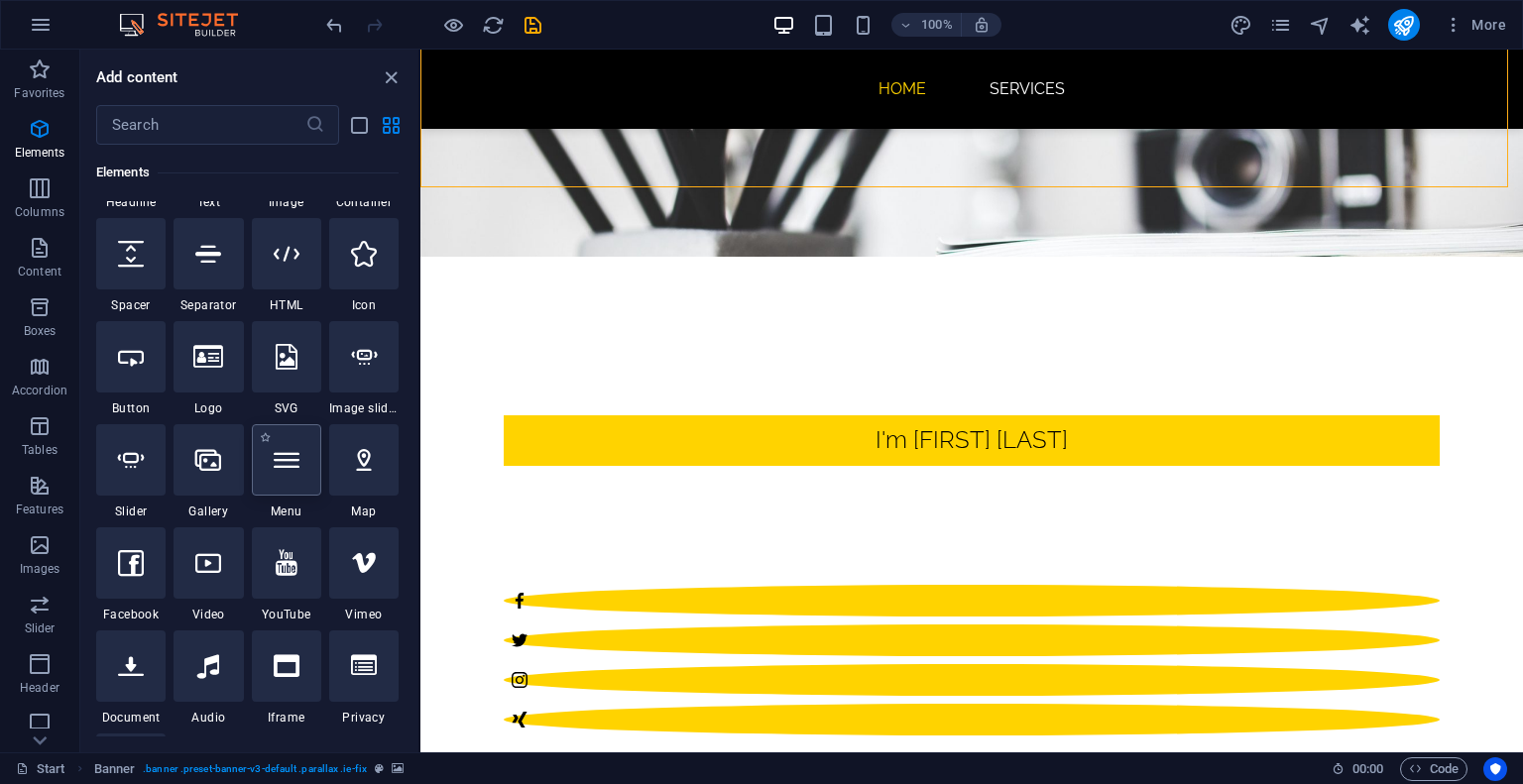 click at bounding box center (287, 460) 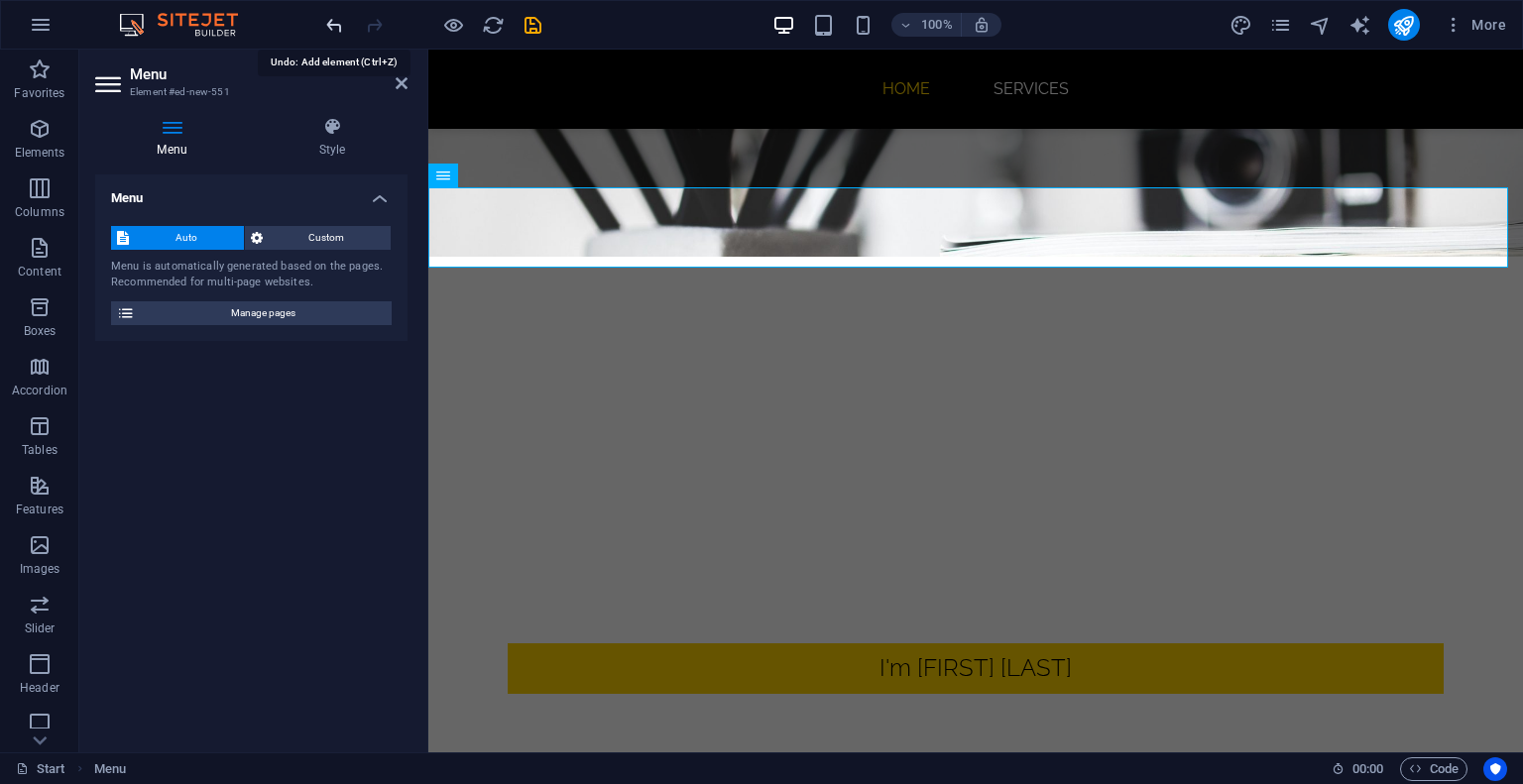 click at bounding box center [334, 25] 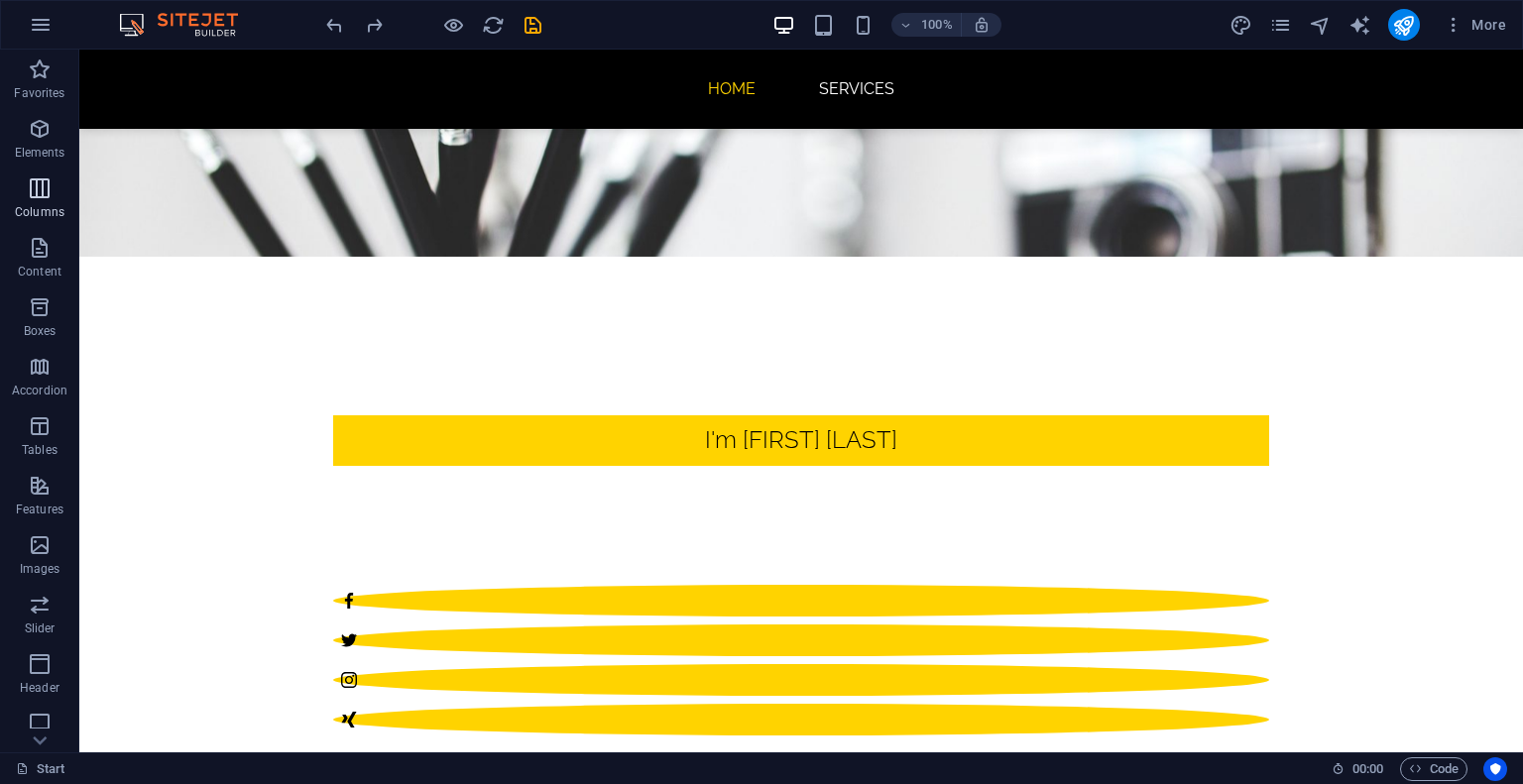 click at bounding box center [40, 188] 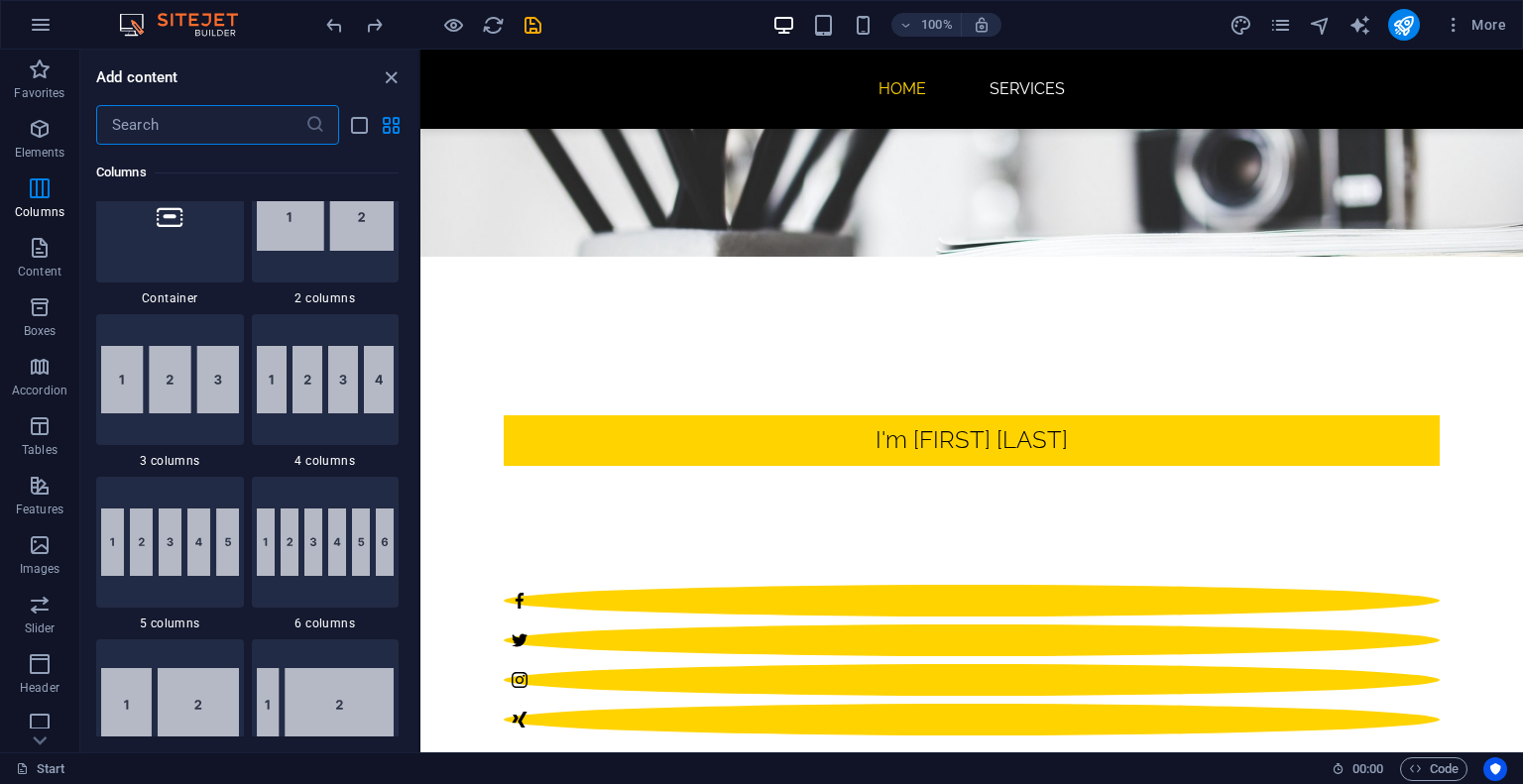 scroll, scrollTop: 981, scrollLeft: 0, axis: vertical 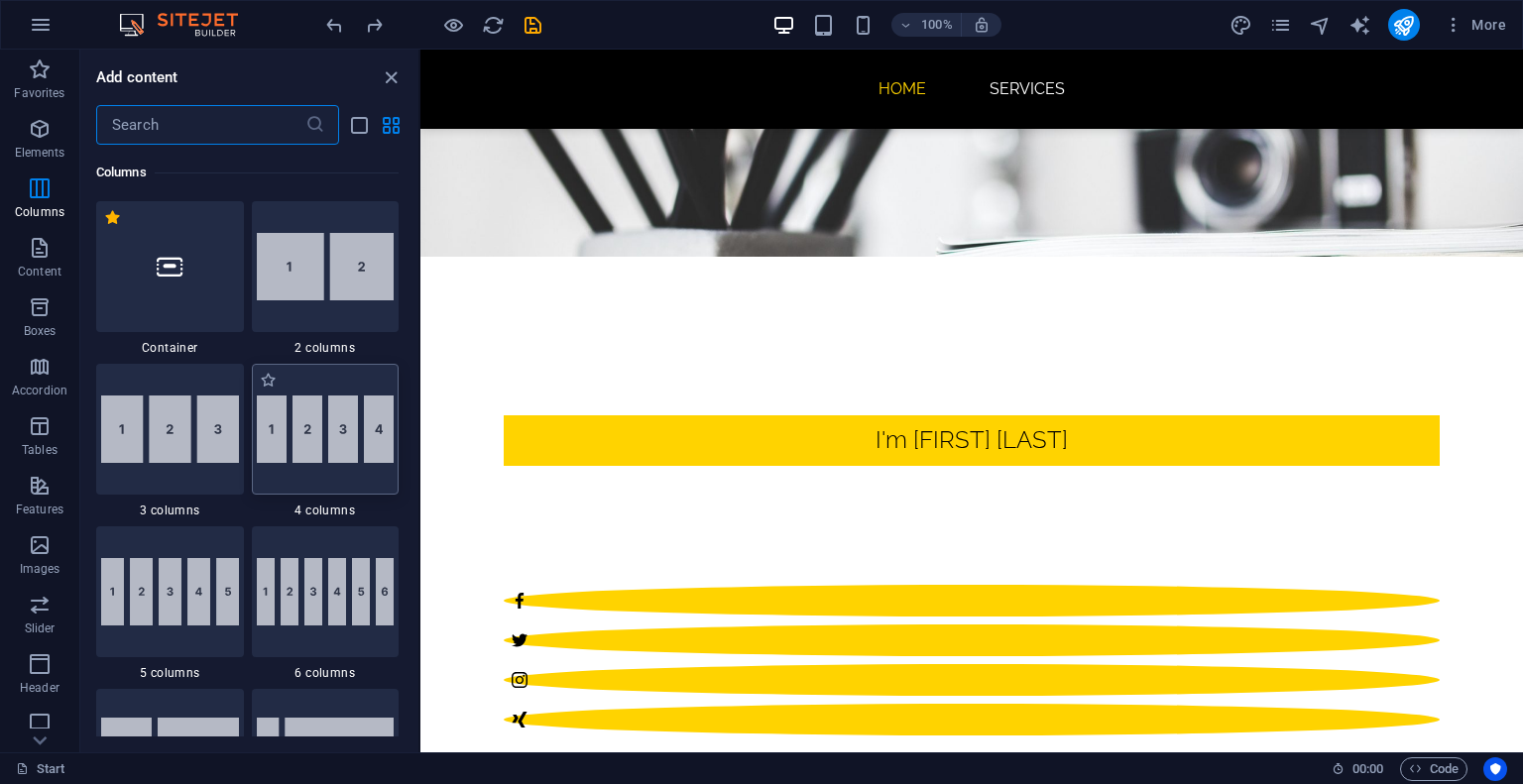 click at bounding box center (325, 429) 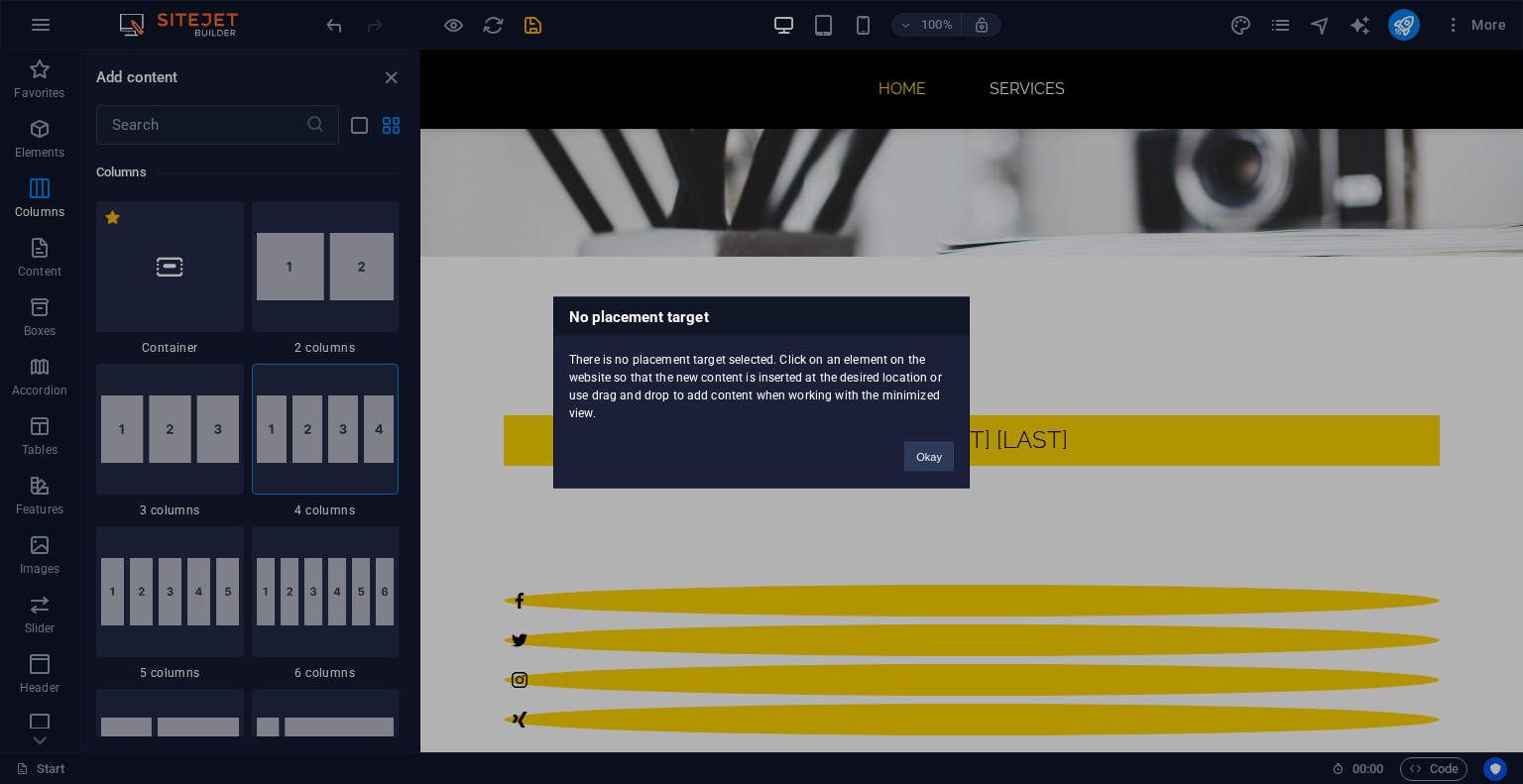 click on "No placement target There is no placement target selected. Click on an element on the website so that the new content is inserted at the desired location or use drag and drop to add content when working with the minimized view. Okay" at bounding box center (762, 392) 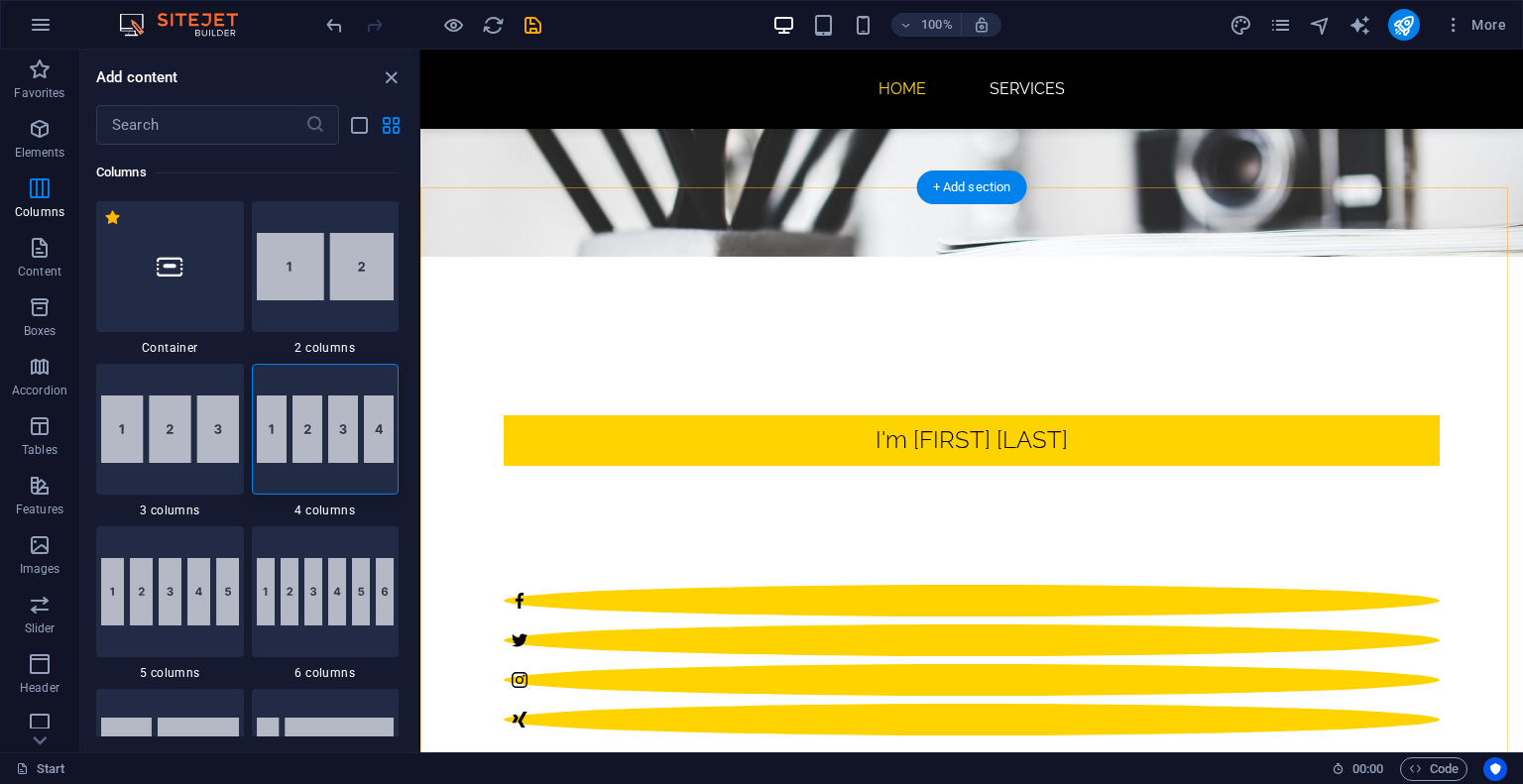 click on "+ Add section" at bounding box center (972, 187) 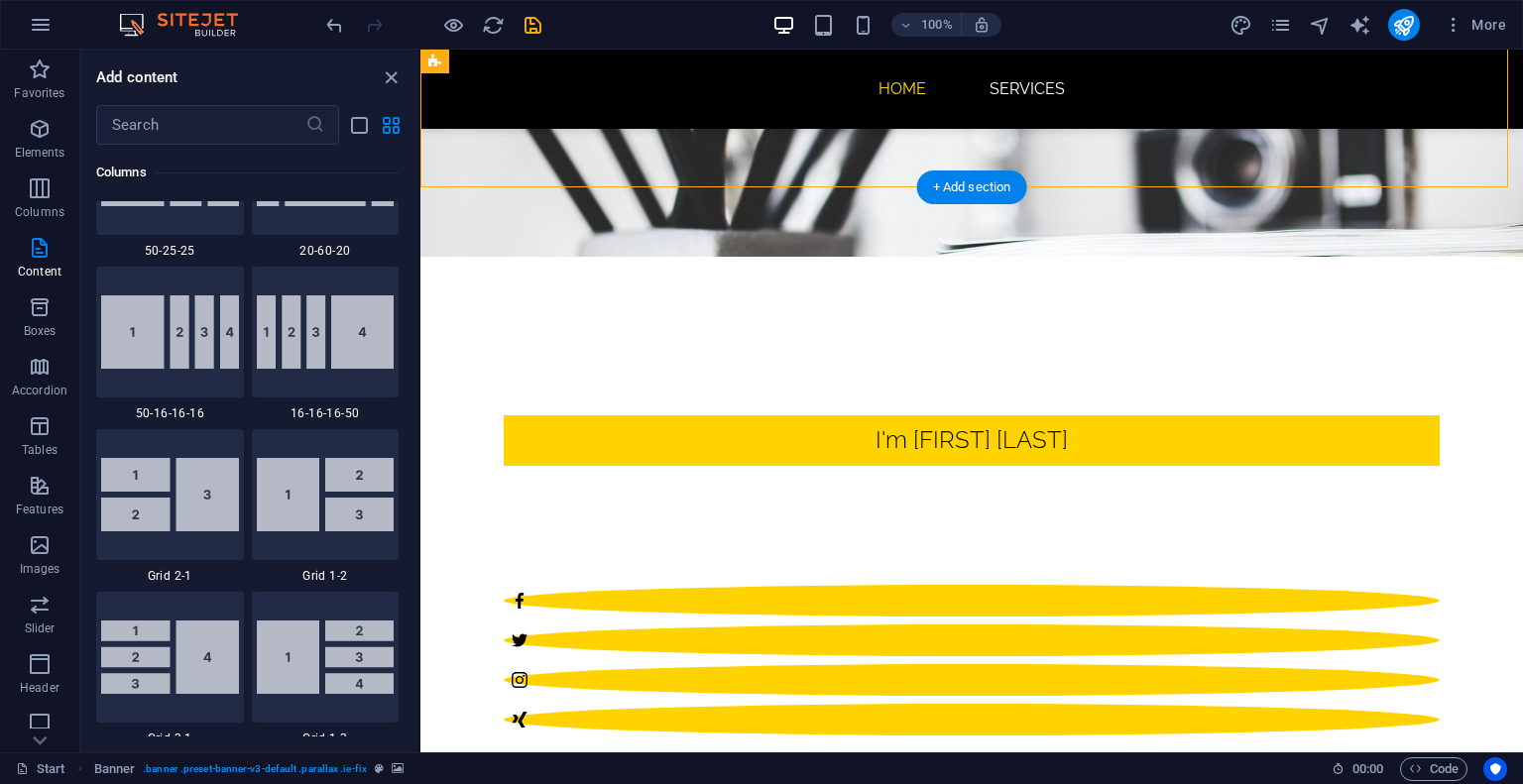 scroll, scrollTop: 3468, scrollLeft: 0, axis: vertical 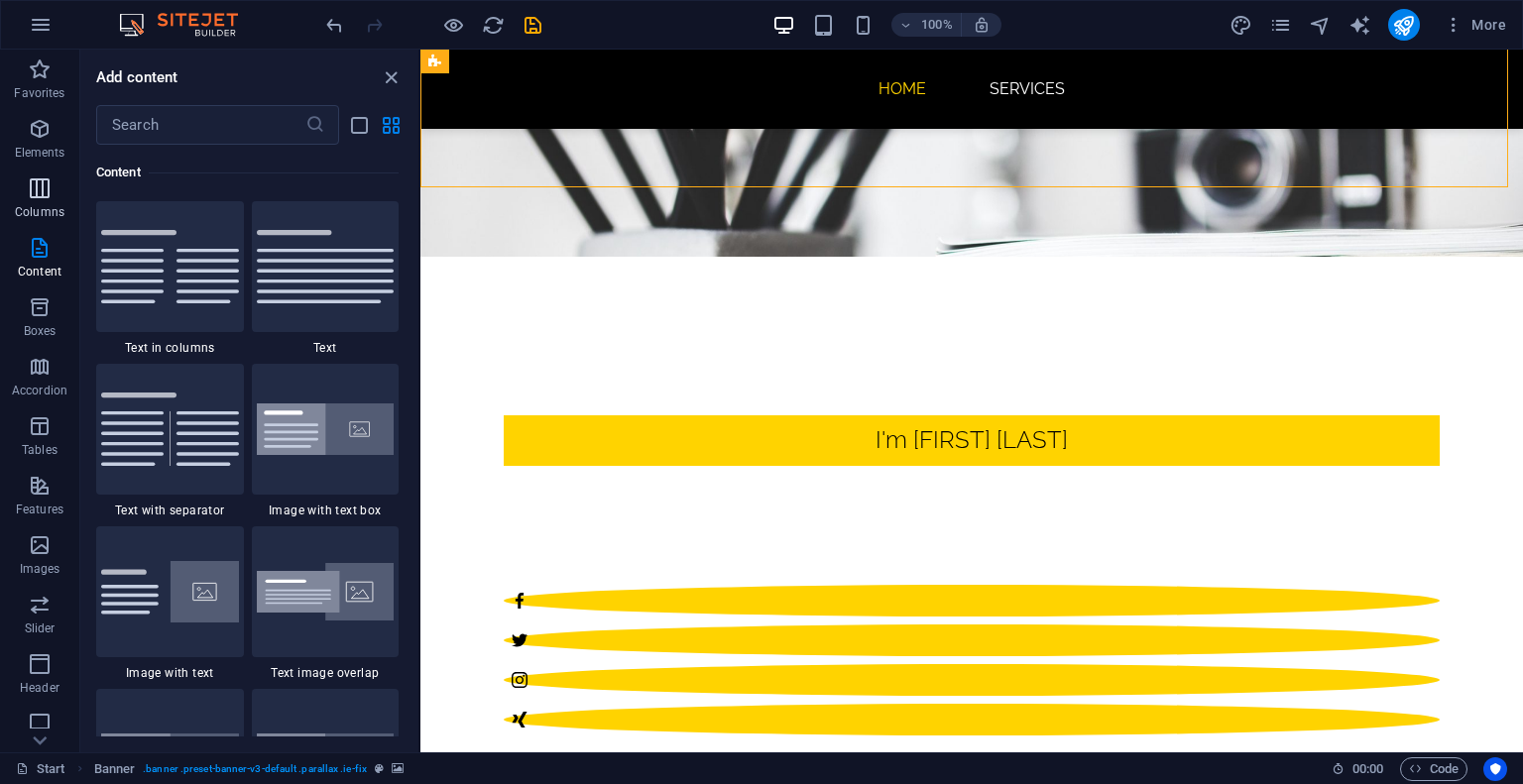 click on "Columns" at bounding box center (40, 212) 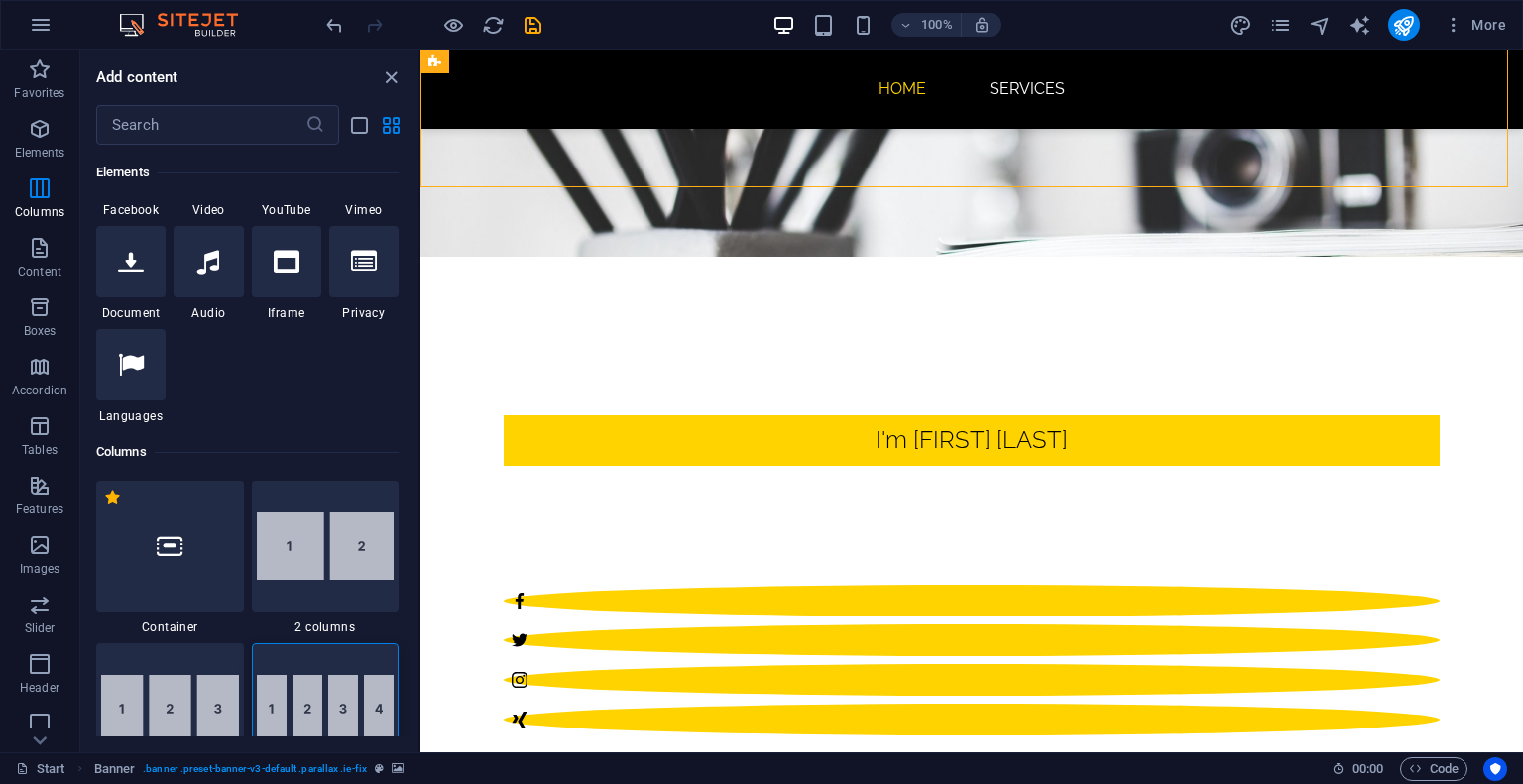 scroll, scrollTop: 684, scrollLeft: 0, axis: vertical 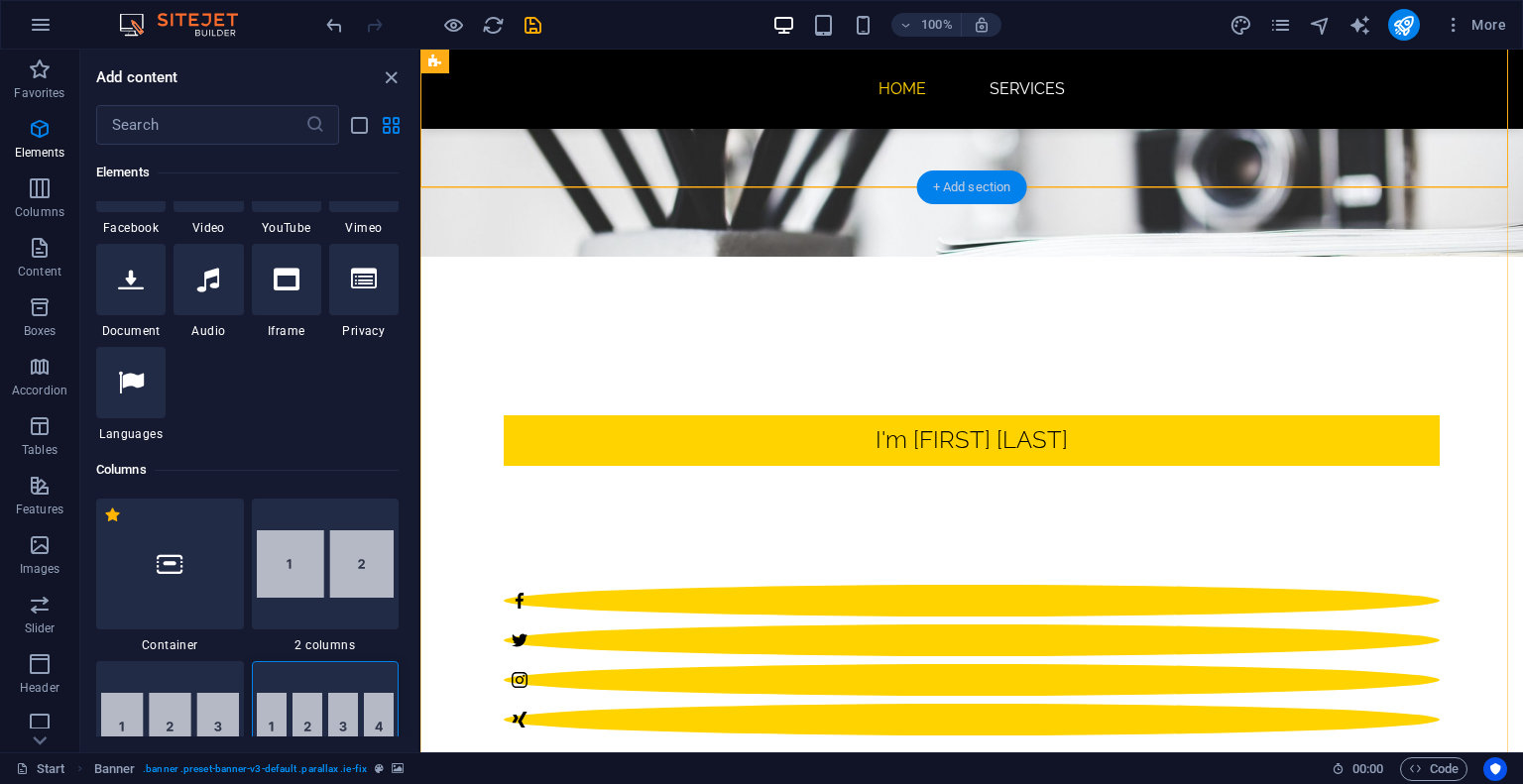 click on "+ Add section" at bounding box center [972, 187] 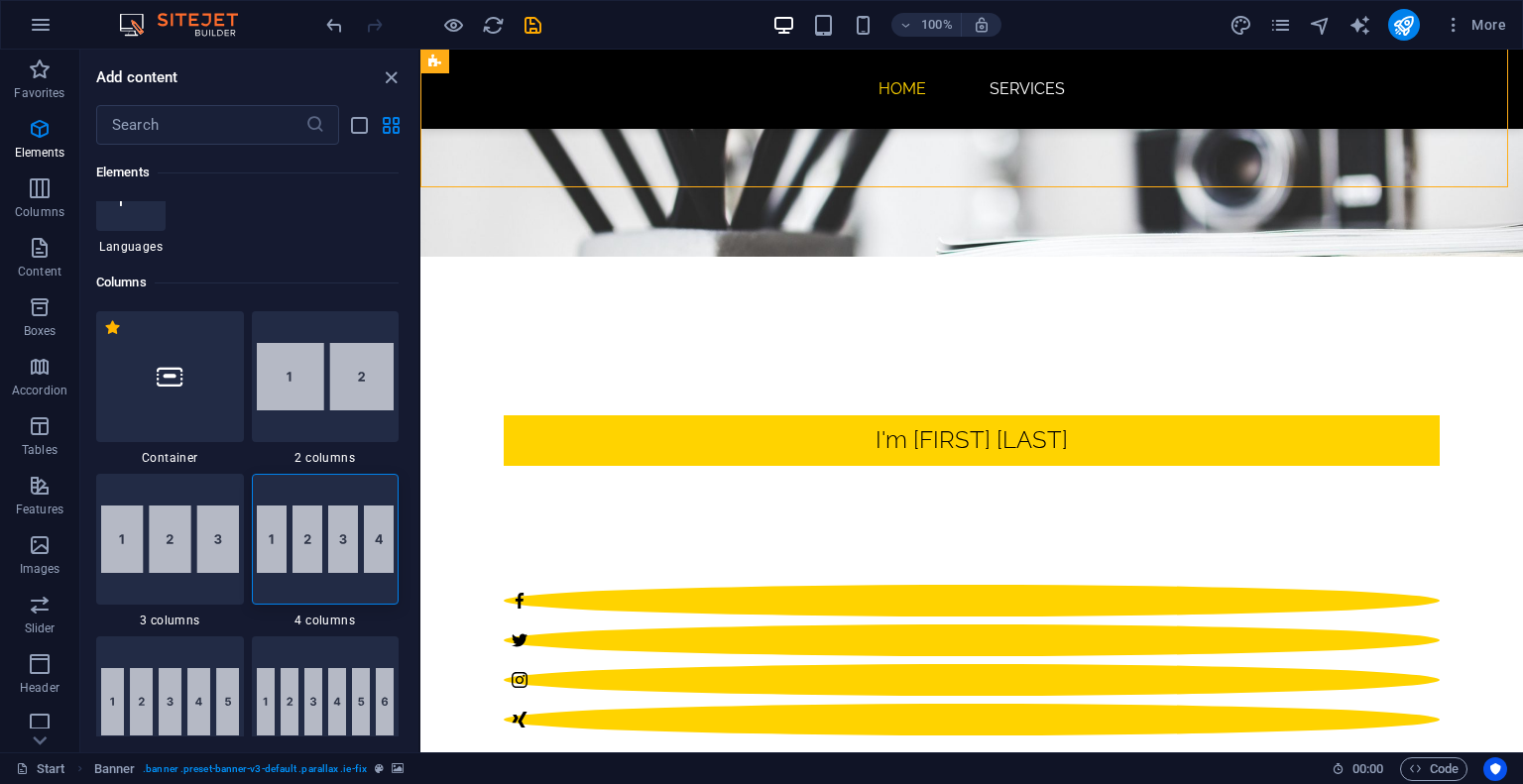 scroll, scrollTop: 990, scrollLeft: 0, axis: vertical 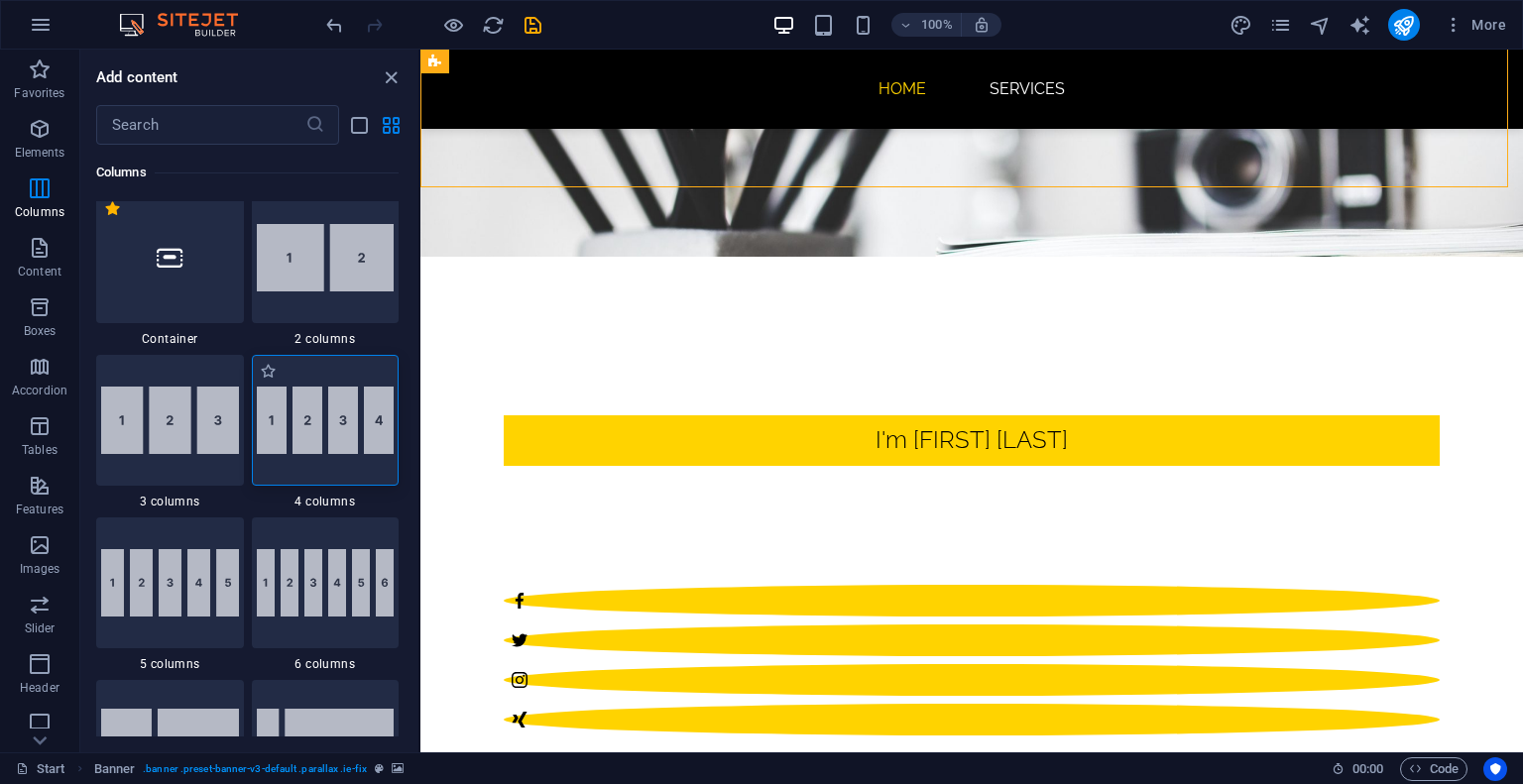 click at bounding box center (325, 420) 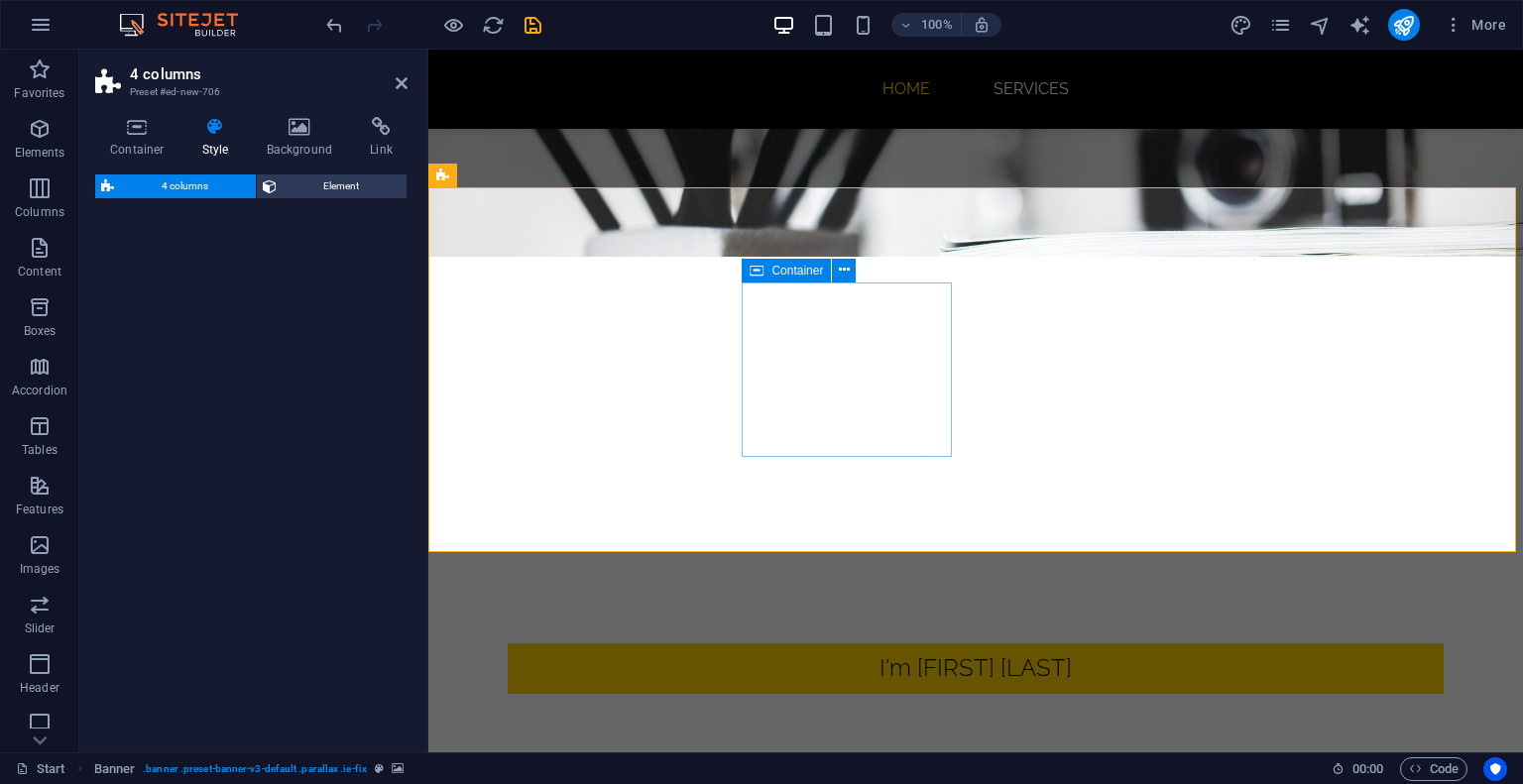 select on "rem" 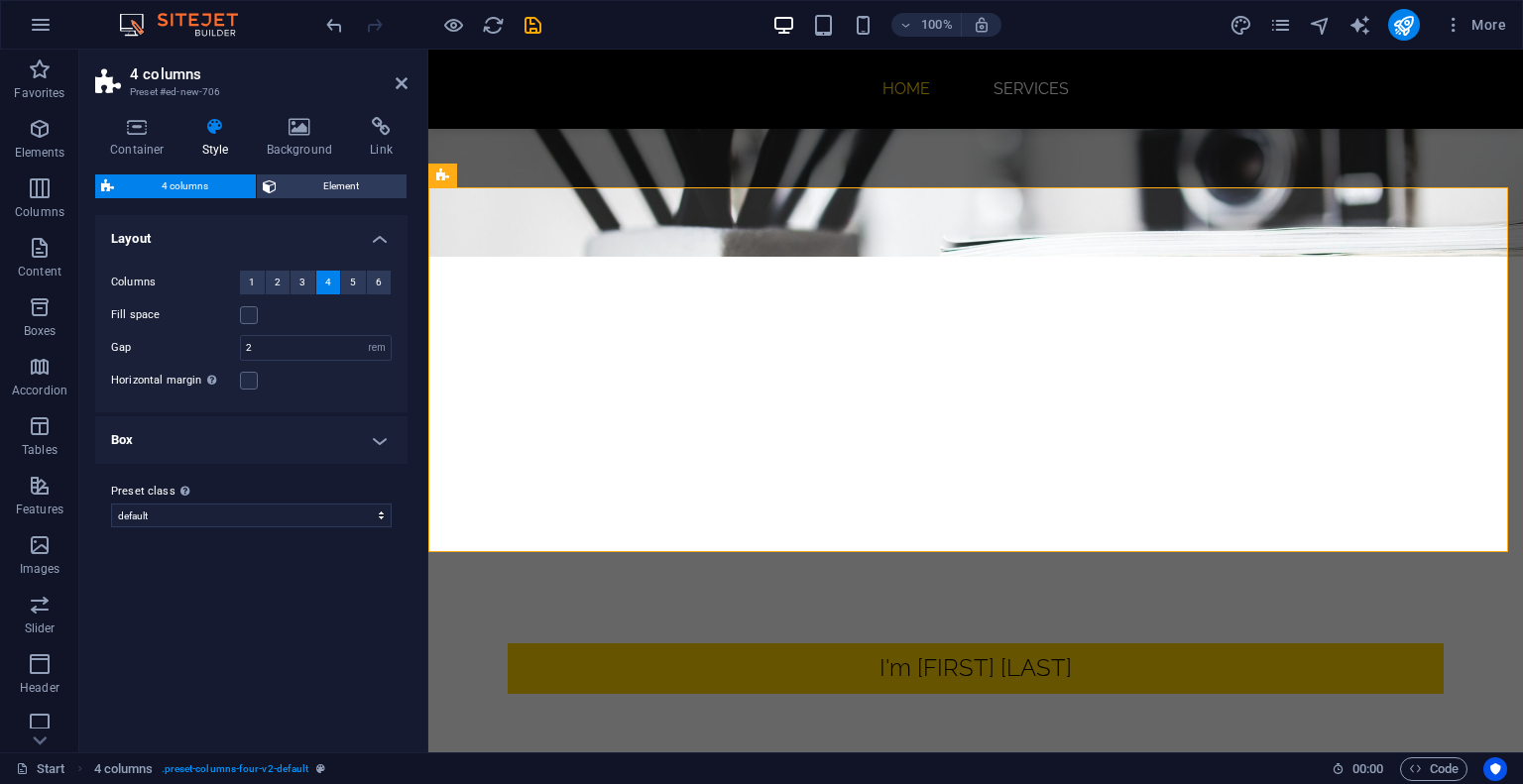 click at bounding box center (976, 2820) 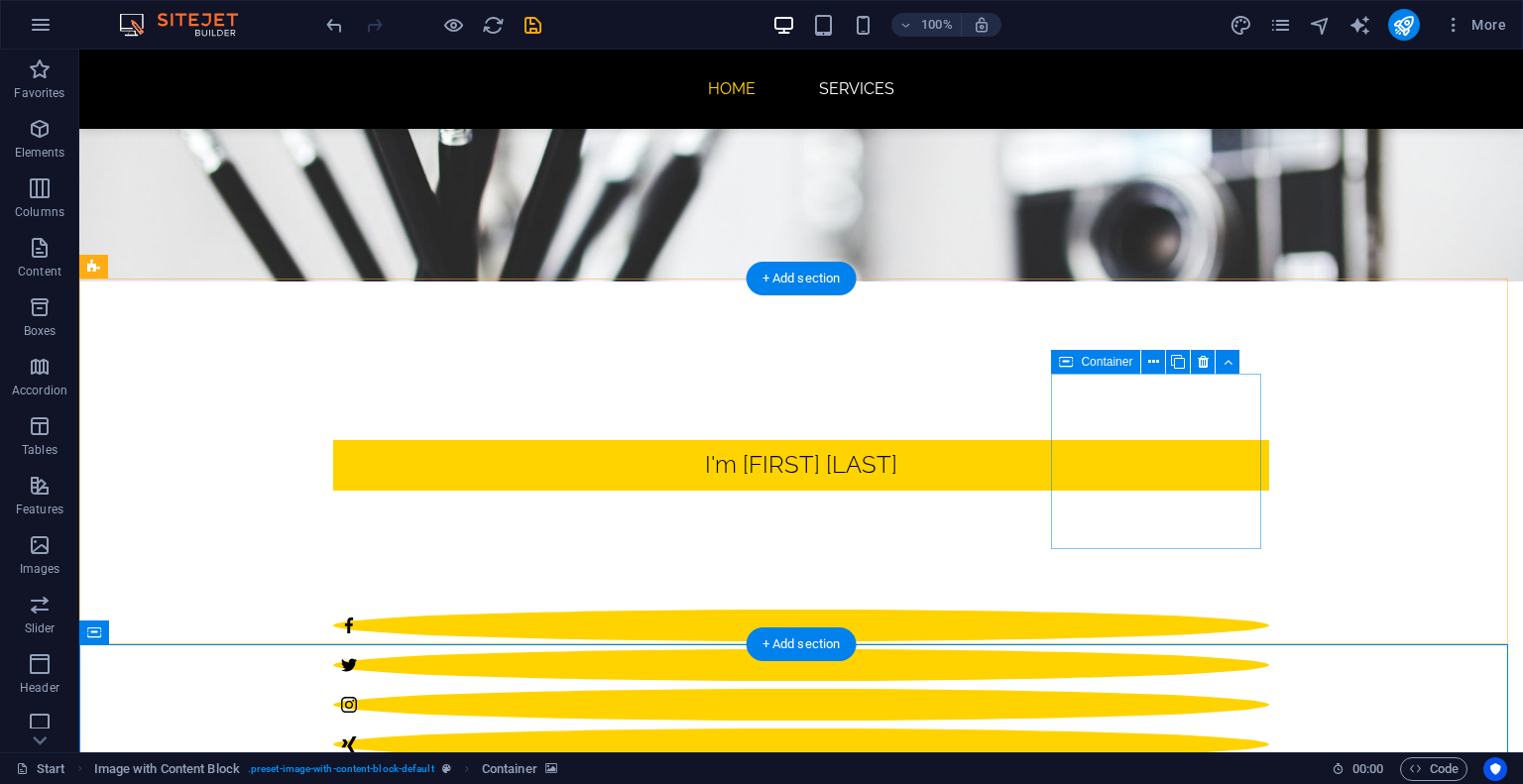 scroll, scrollTop: 496, scrollLeft: 0, axis: vertical 